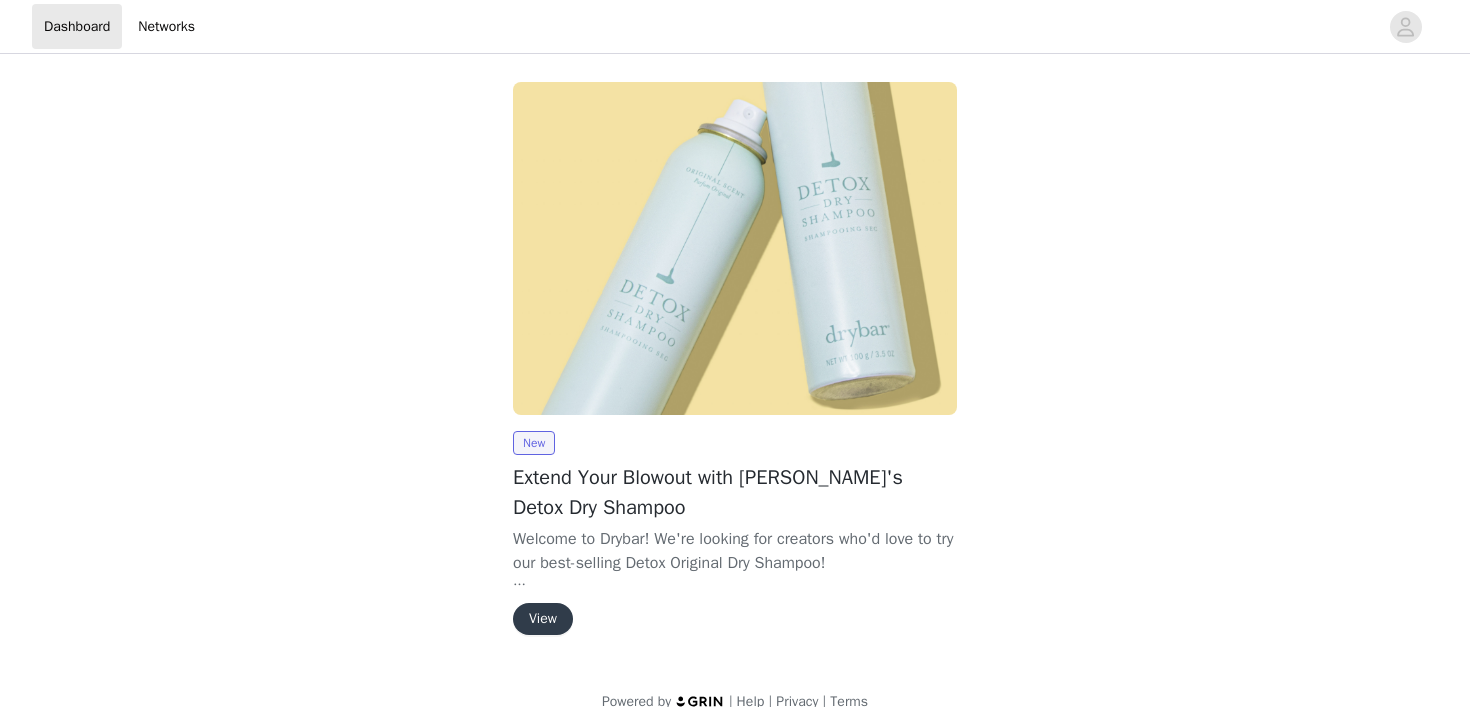 scroll, scrollTop: 0, scrollLeft: 0, axis: both 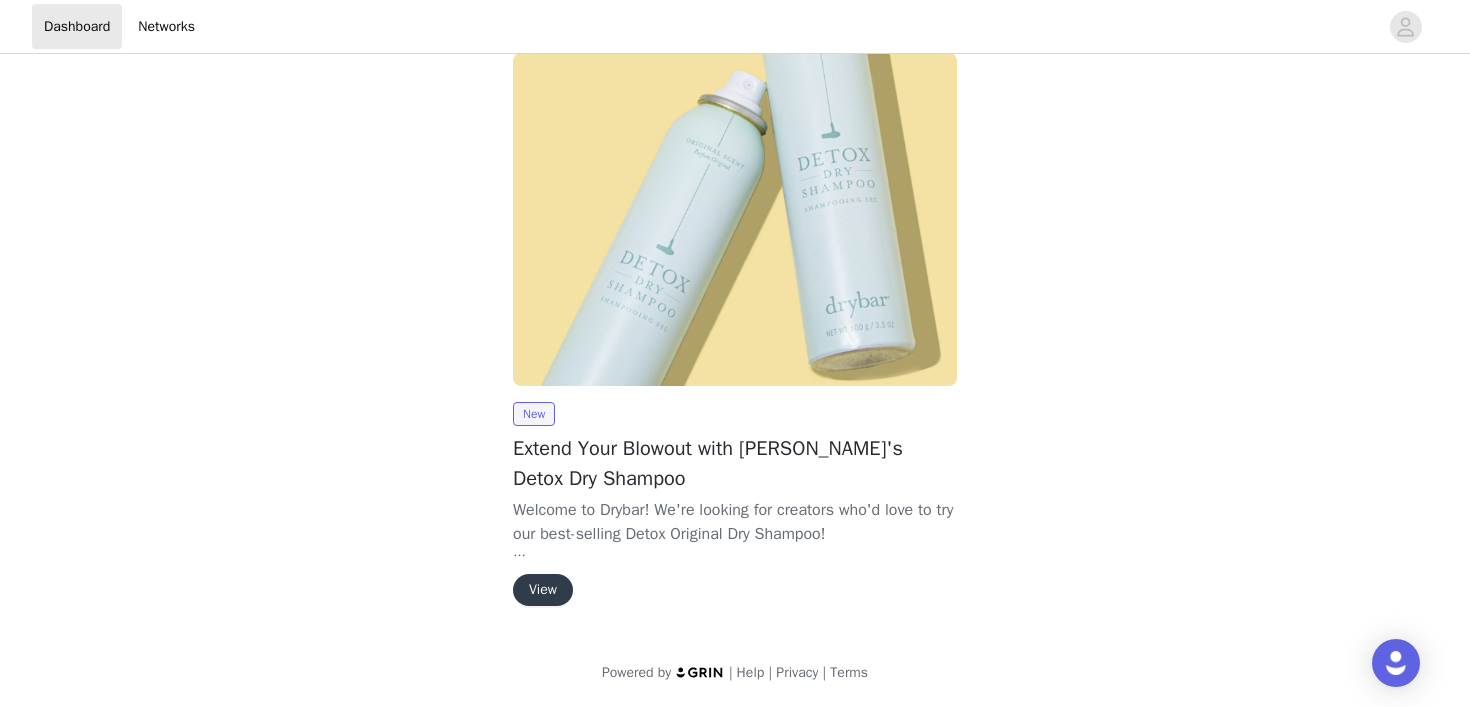 click on "View" at bounding box center (543, 590) 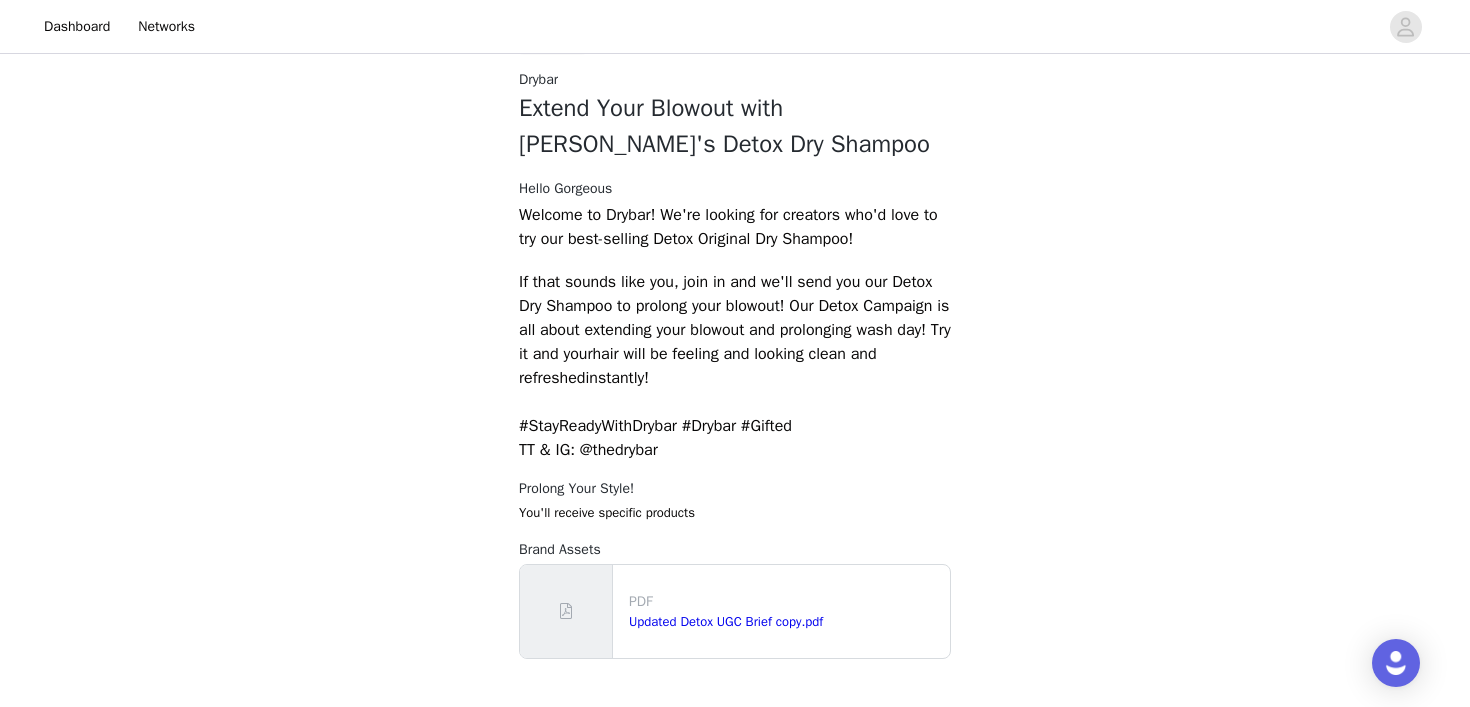 scroll, scrollTop: 733, scrollLeft: 0, axis: vertical 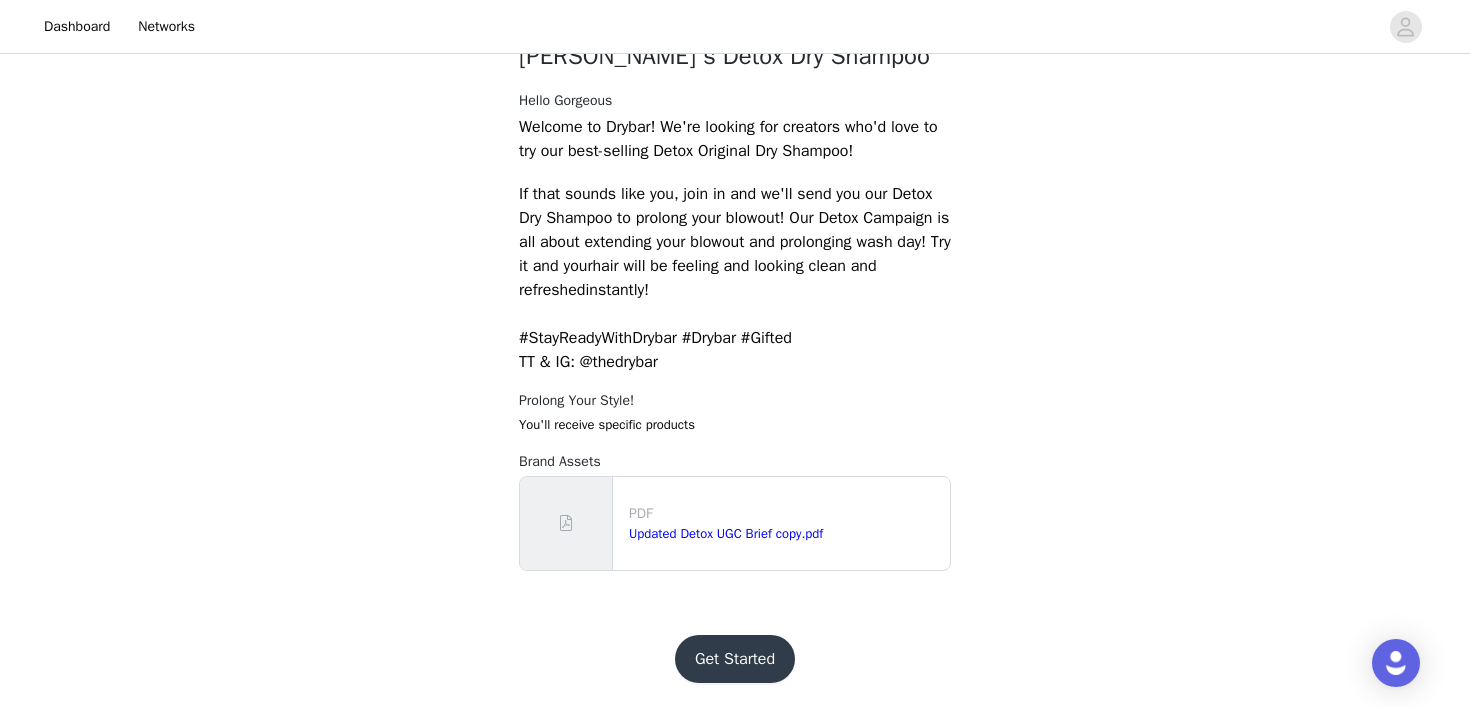 click on "Get Started" at bounding box center [735, 659] 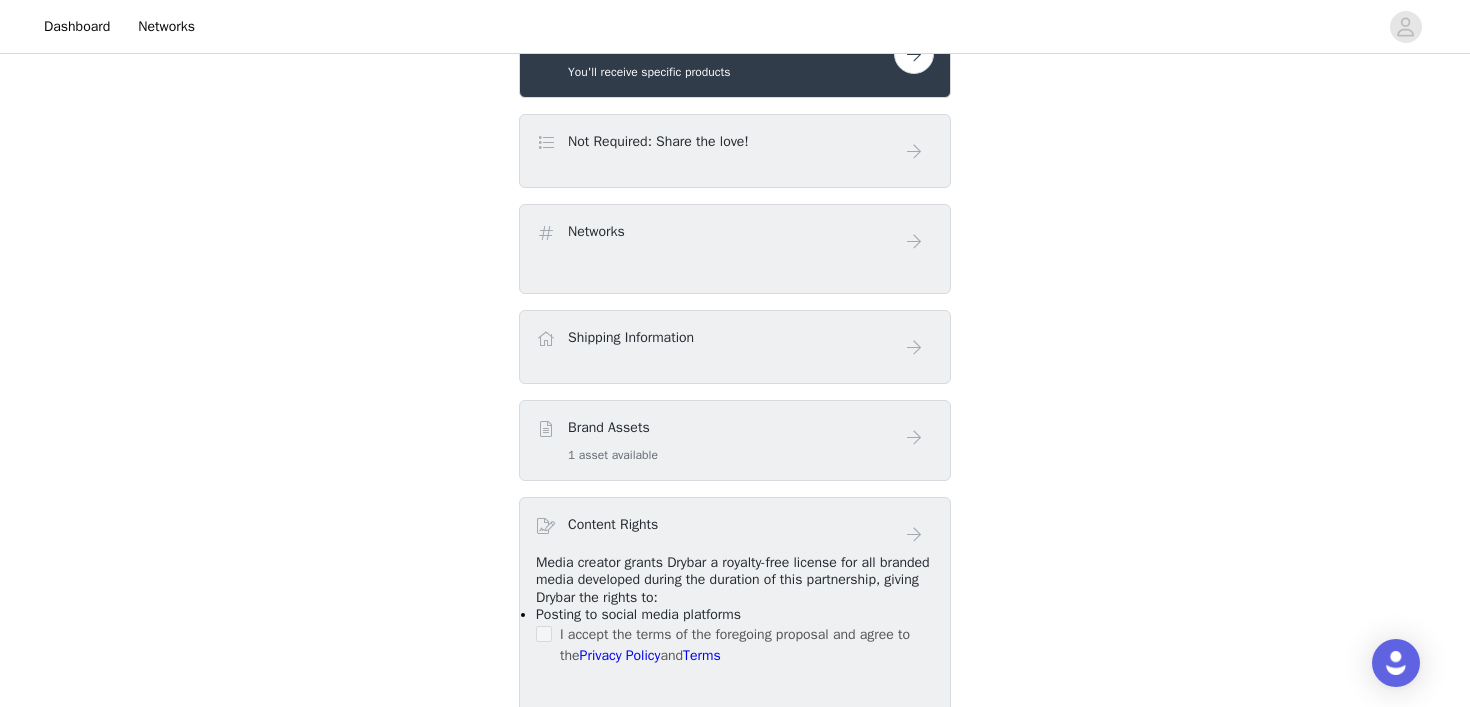 scroll, scrollTop: 770, scrollLeft: 0, axis: vertical 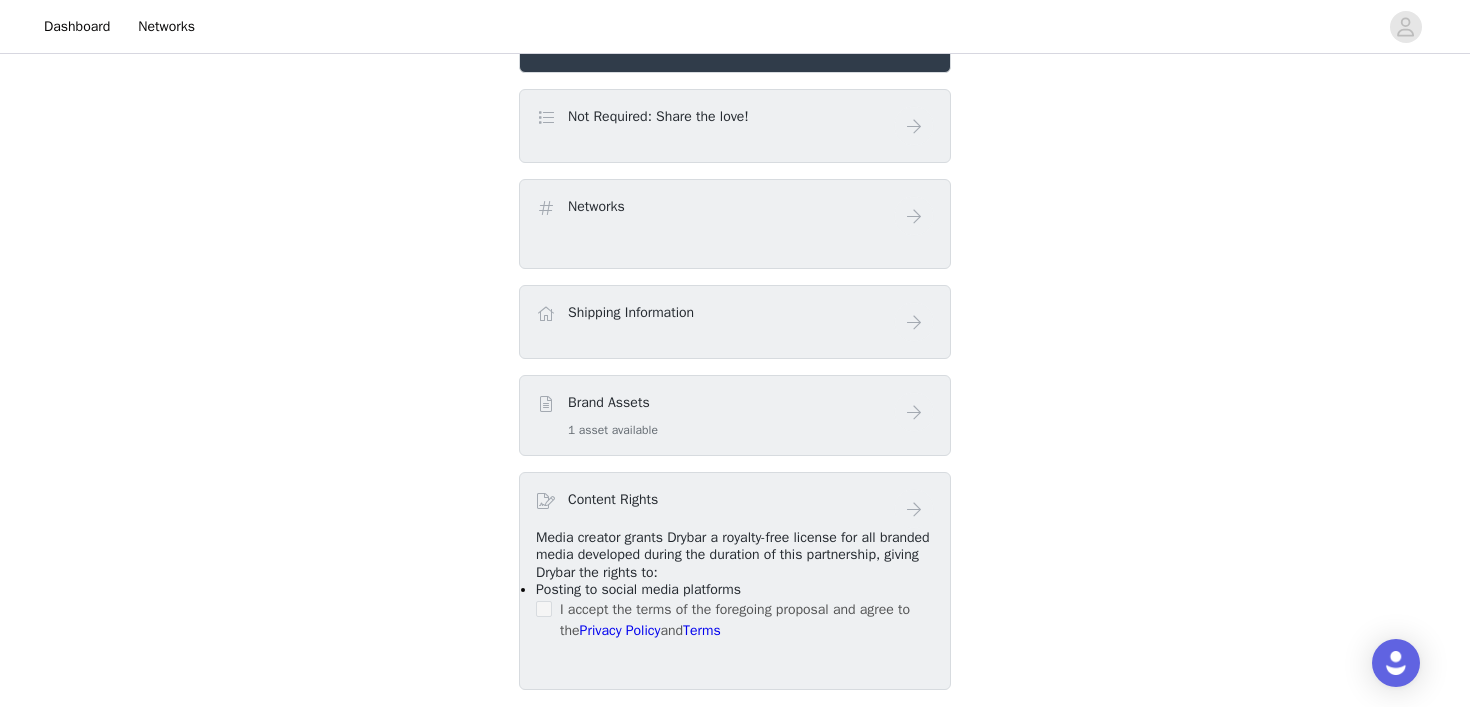 click on "Not Required: Share the love!" at bounding box center (735, 126) 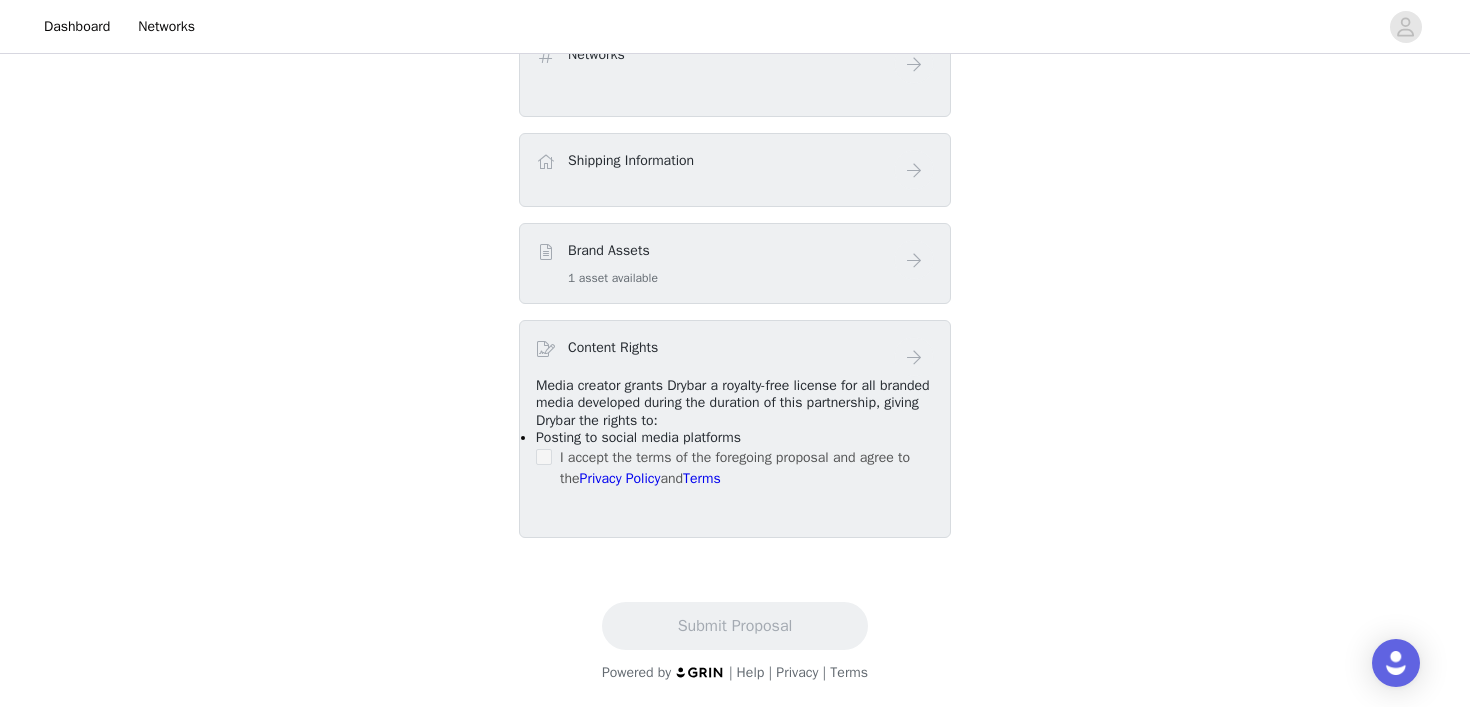 scroll, scrollTop: 349, scrollLeft: 0, axis: vertical 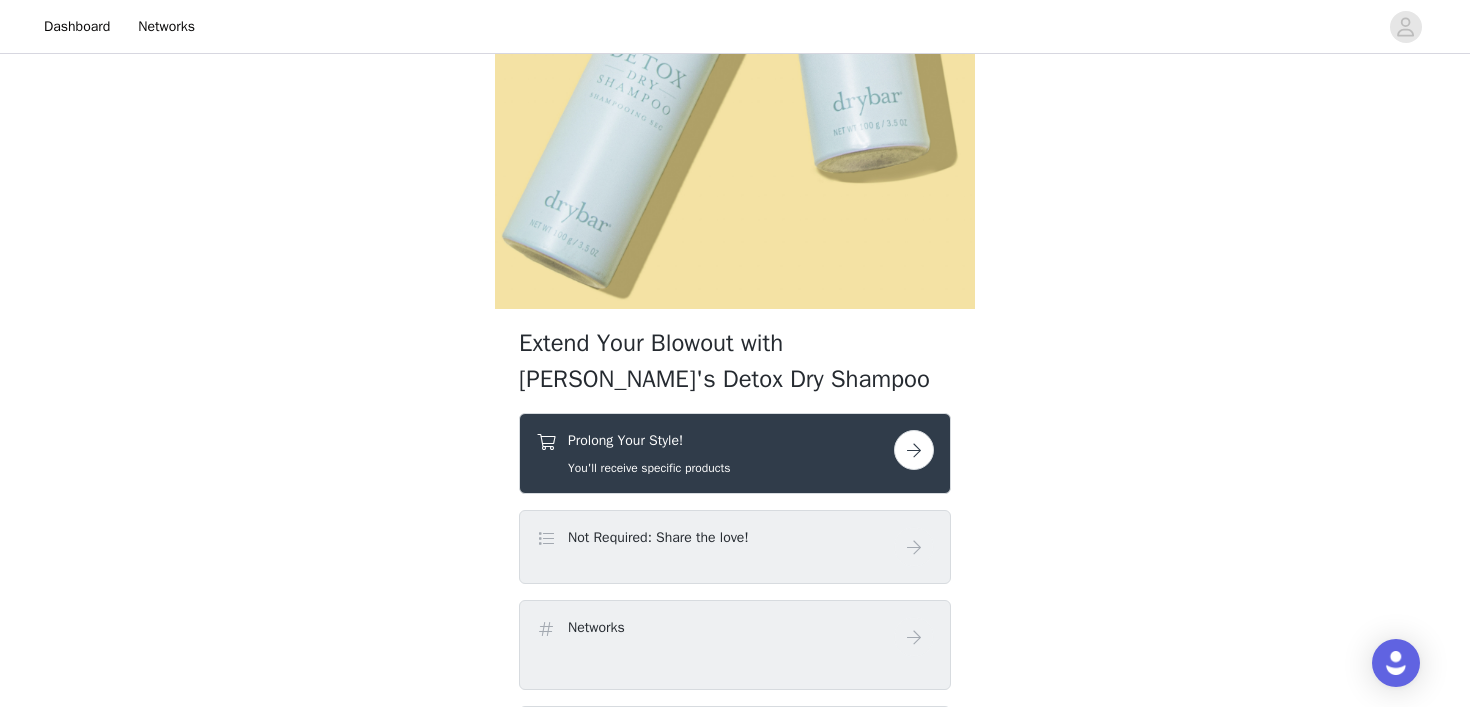 click on "You'll receive specific products" at bounding box center (649, 468) 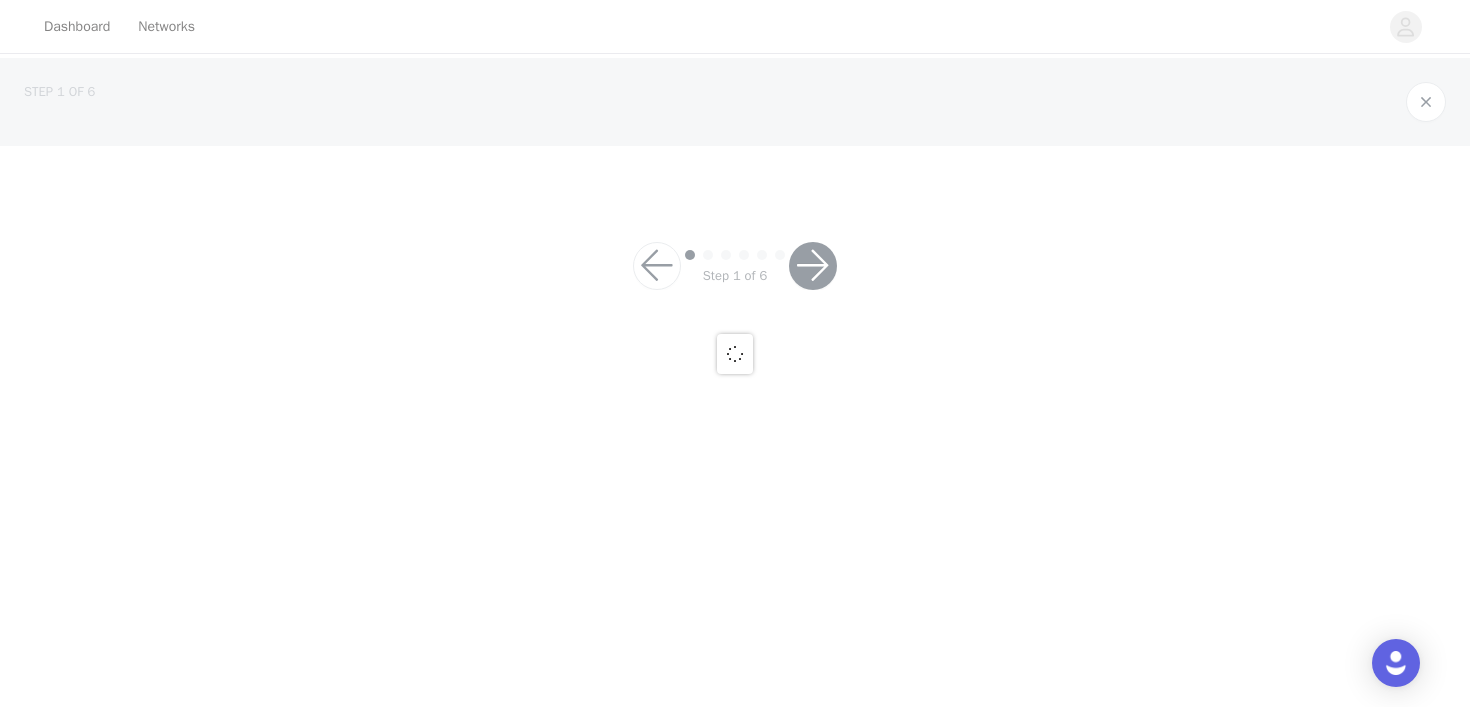 scroll, scrollTop: 0, scrollLeft: 0, axis: both 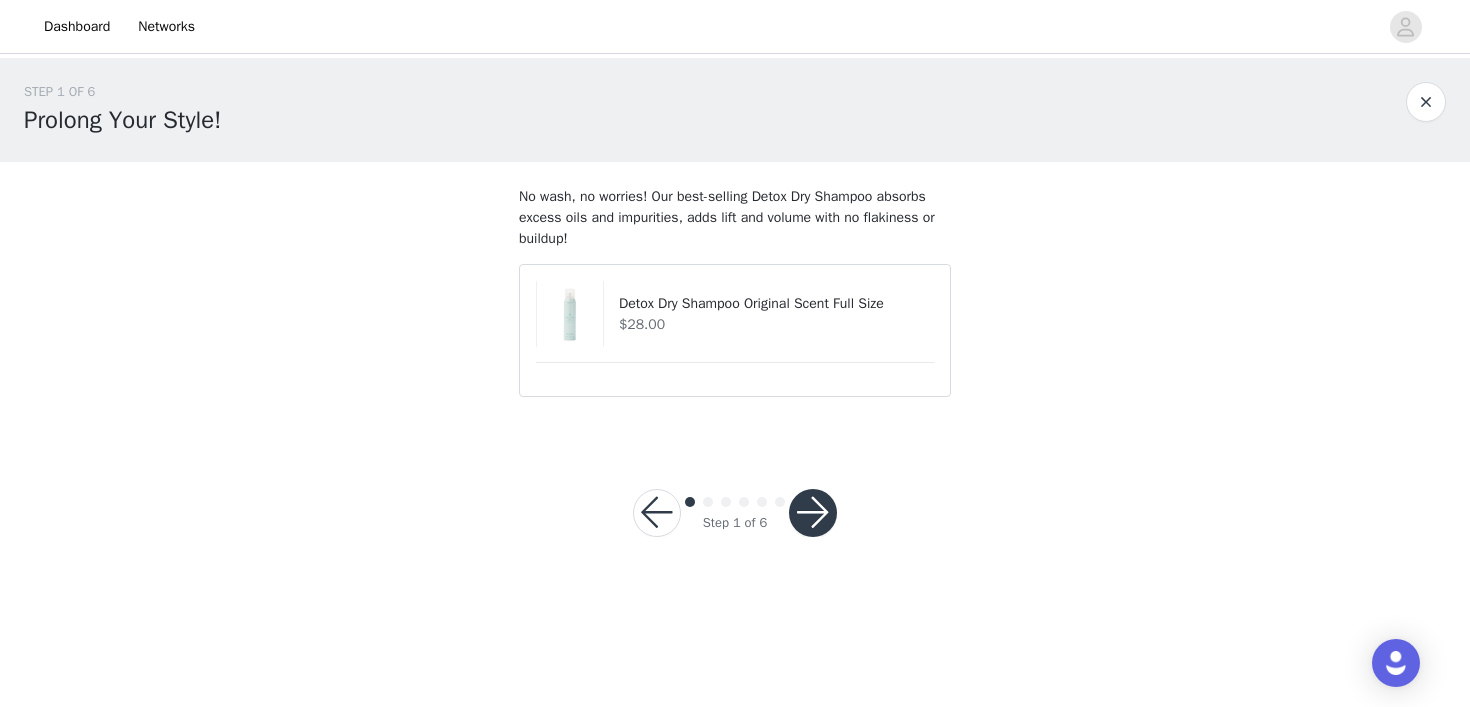 click on "Detox Dry Shampoo Original Scent Full Size     $28.00" at bounding box center (735, 314) 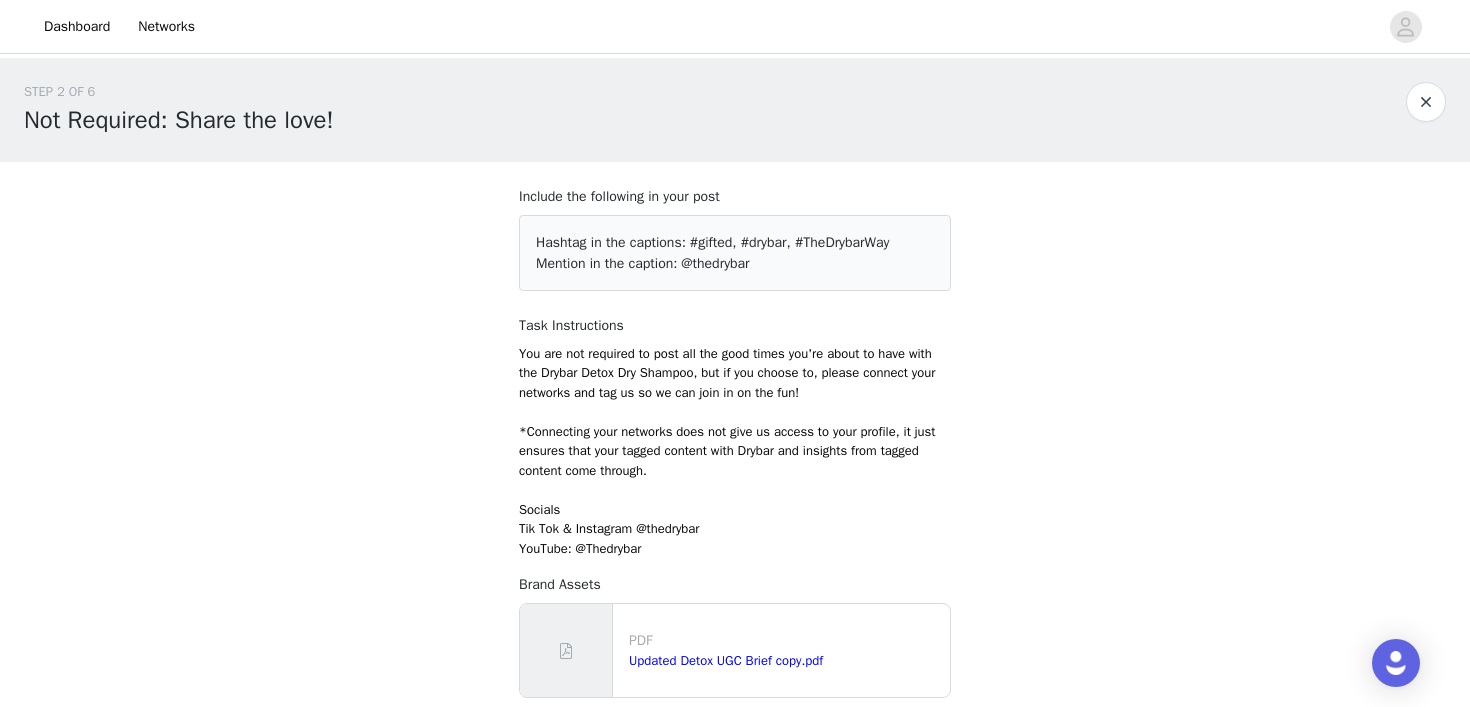 scroll, scrollTop: 175, scrollLeft: 0, axis: vertical 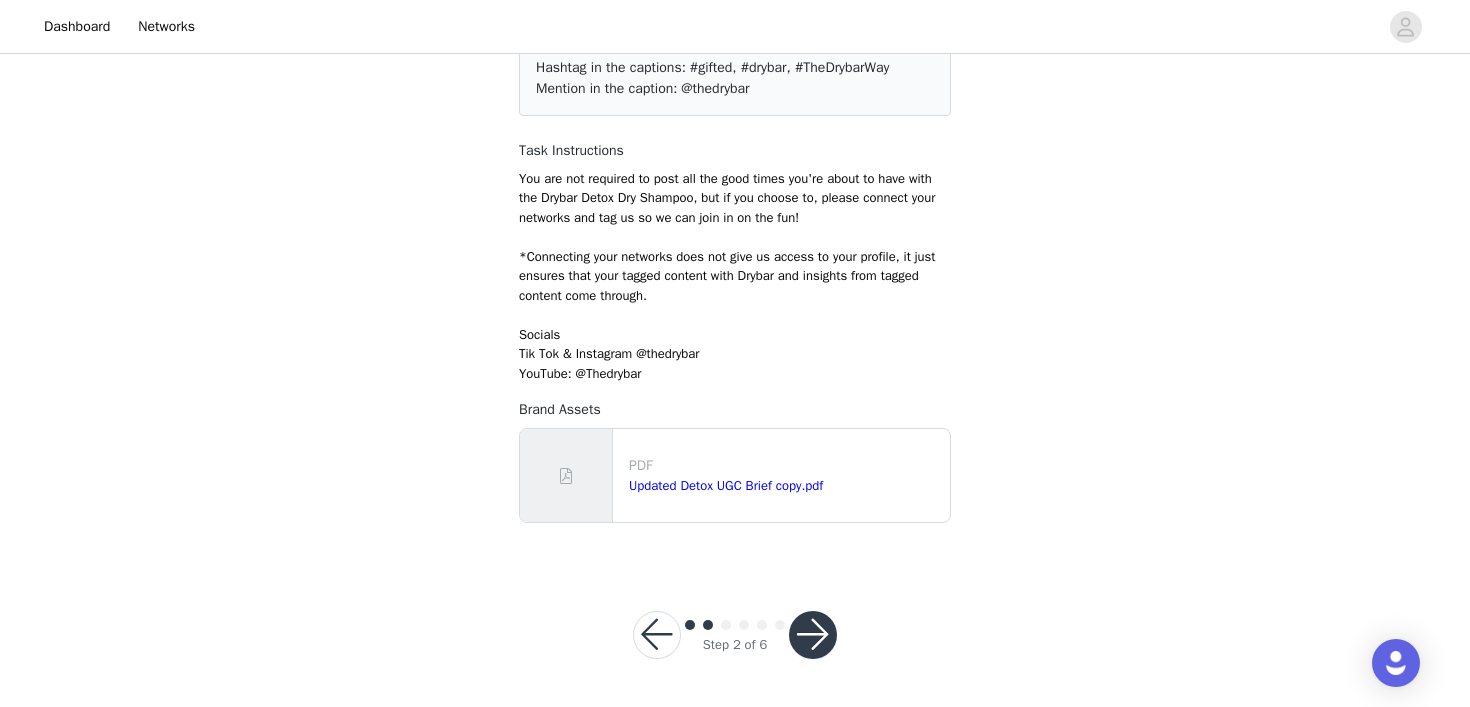click at bounding box center (813, 635) 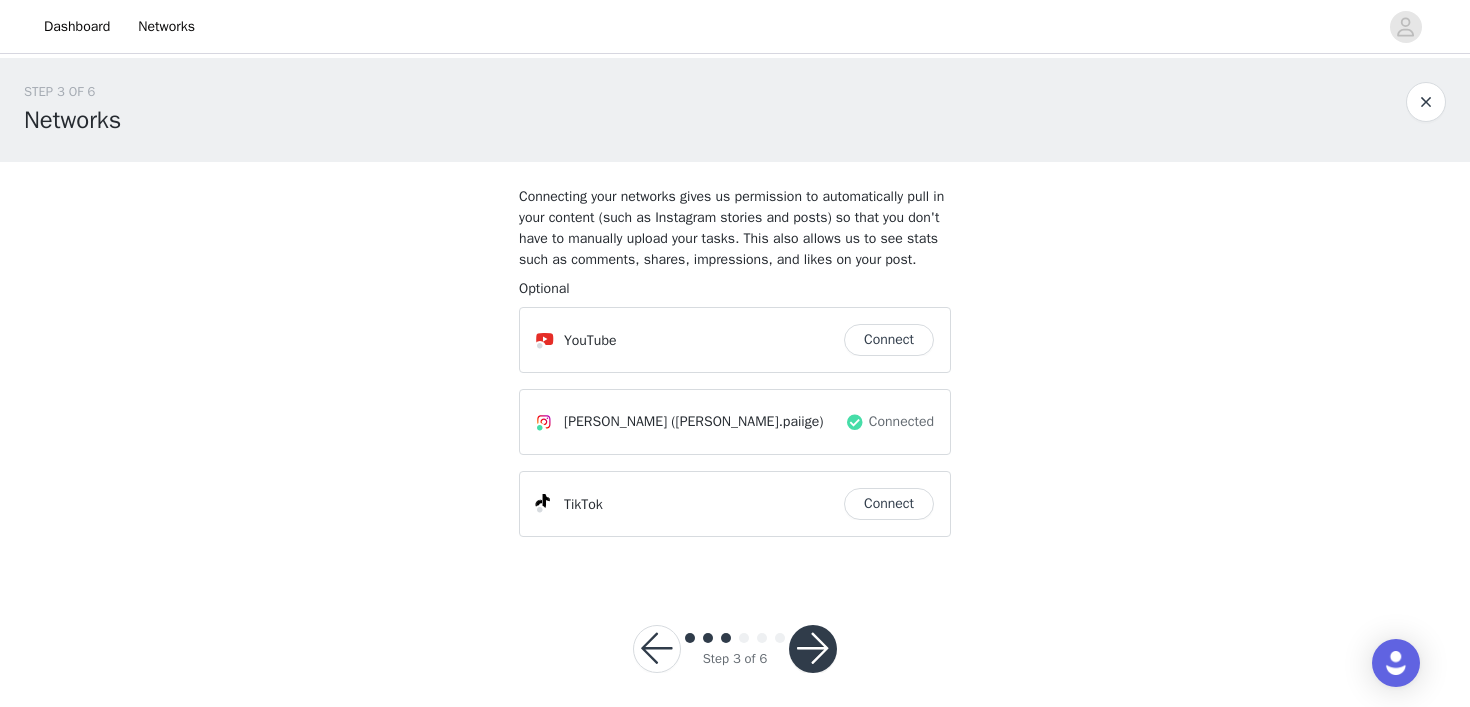 scroll, scrollTop: 34, scrollLeft: 0, axis: vertical 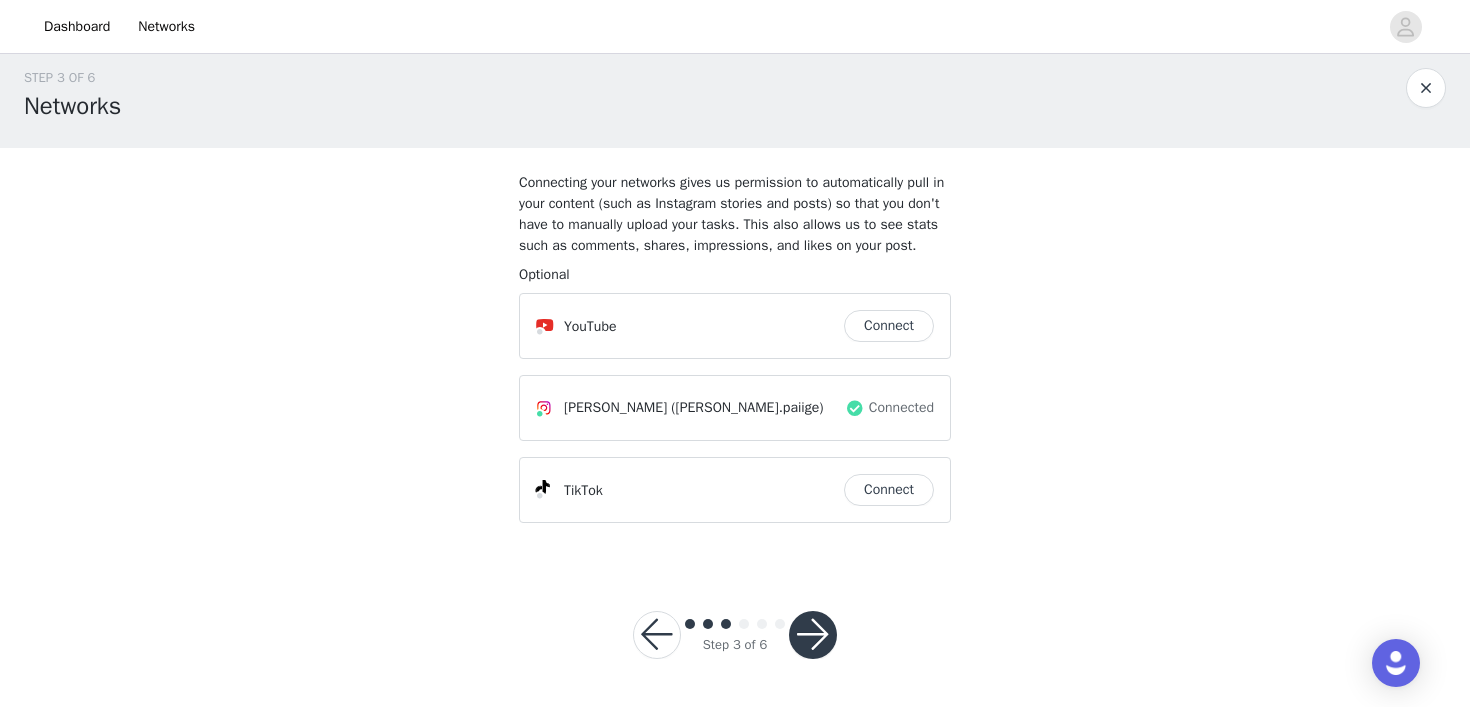 click at bounding box center (813, 635) 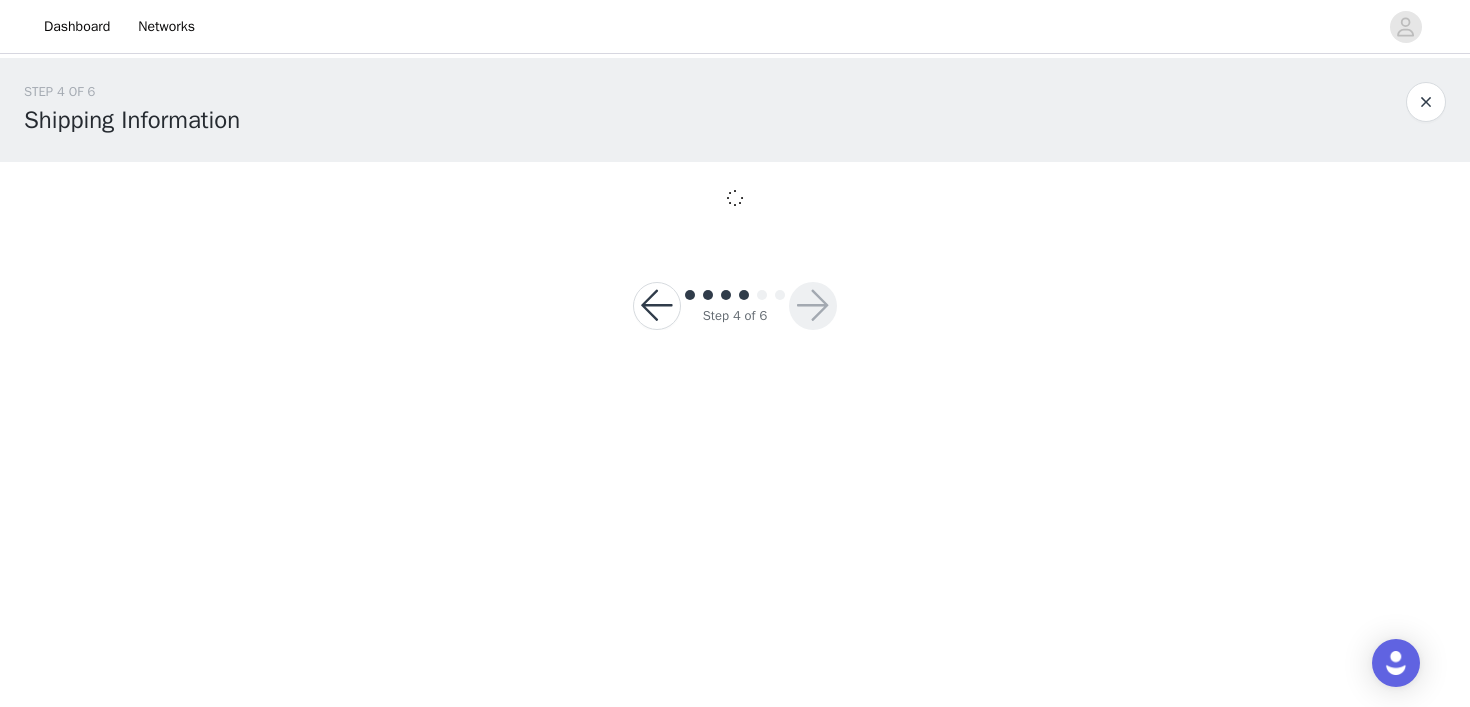 scroll, scrollTop: 0, scrollLeft: 0, axis: both 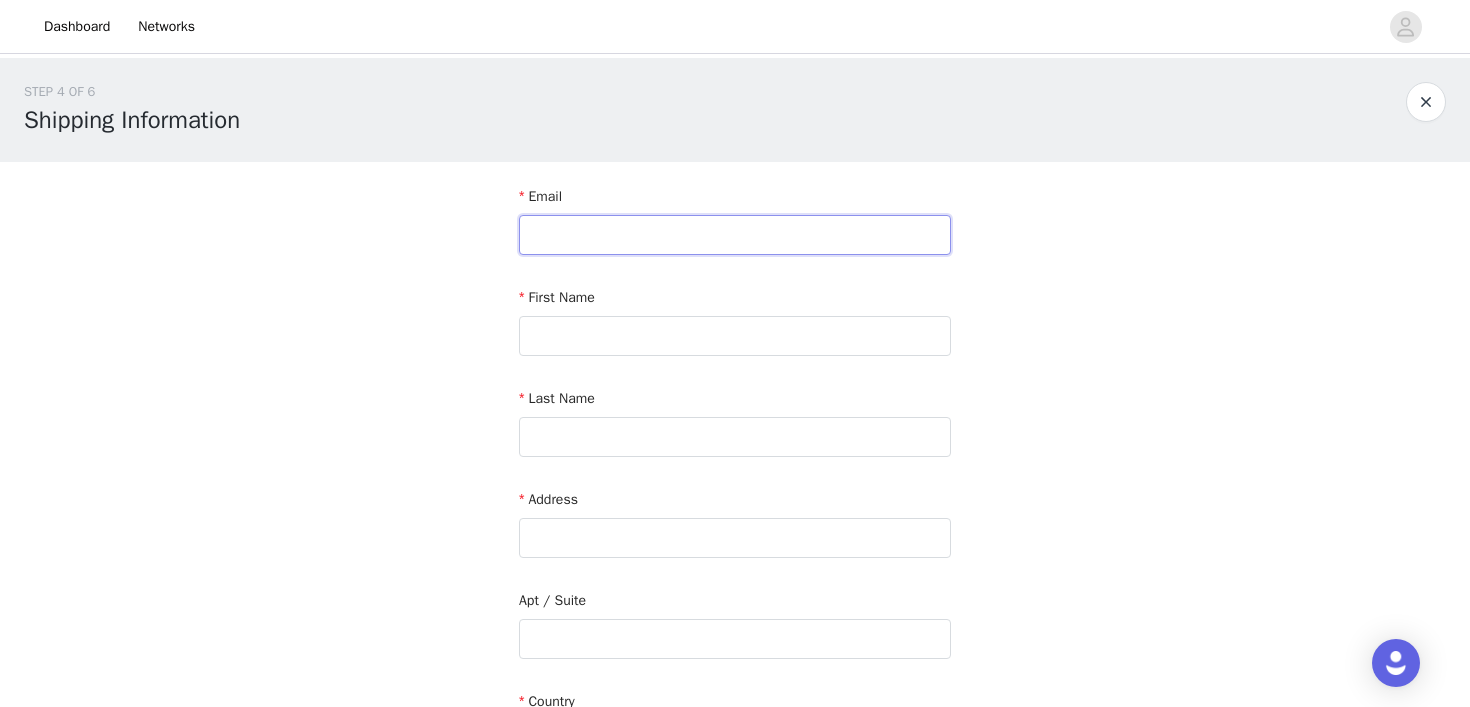 click at bounding box center (735, 235) 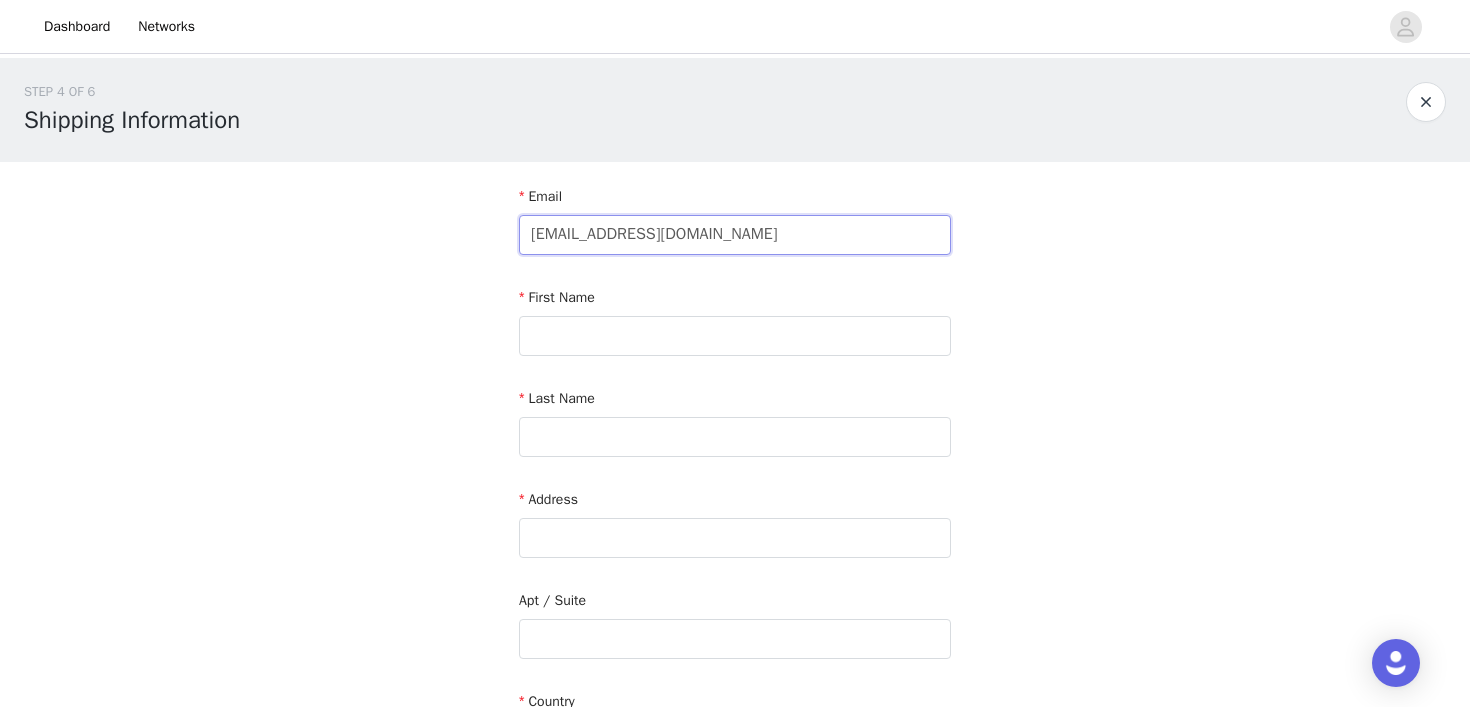 type on "[EMAIL_ADDRESS][DOMAIN_NAME]" 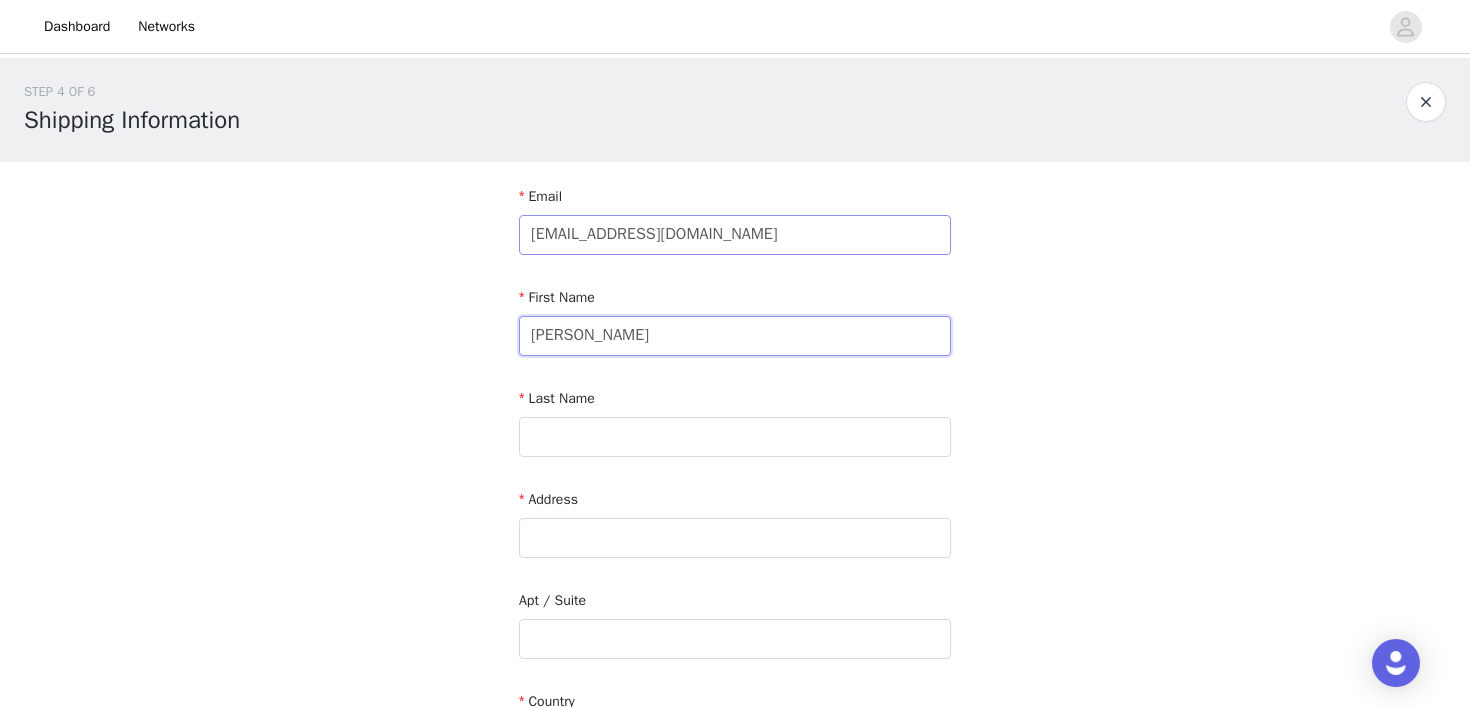 type on "[PERSON_NAME]" 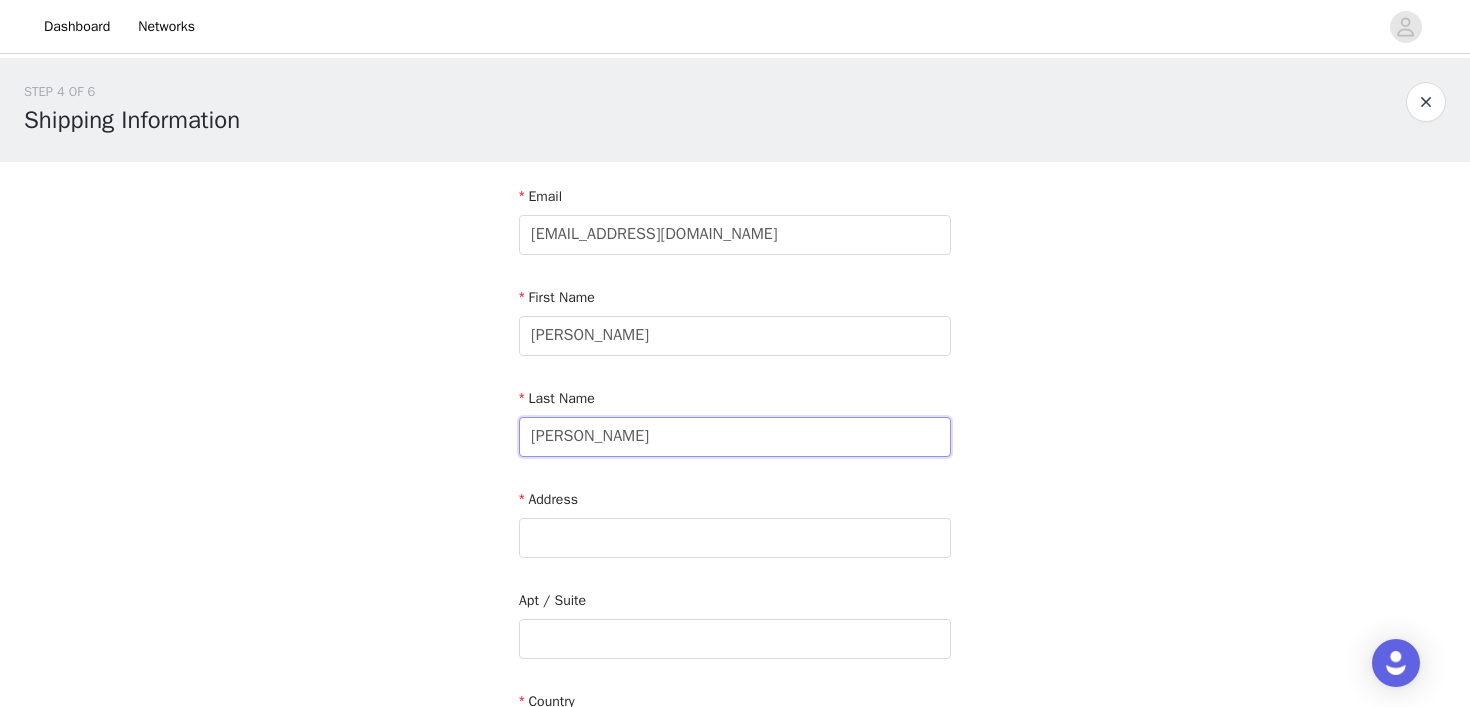 type on "[PERSON_NAME]" 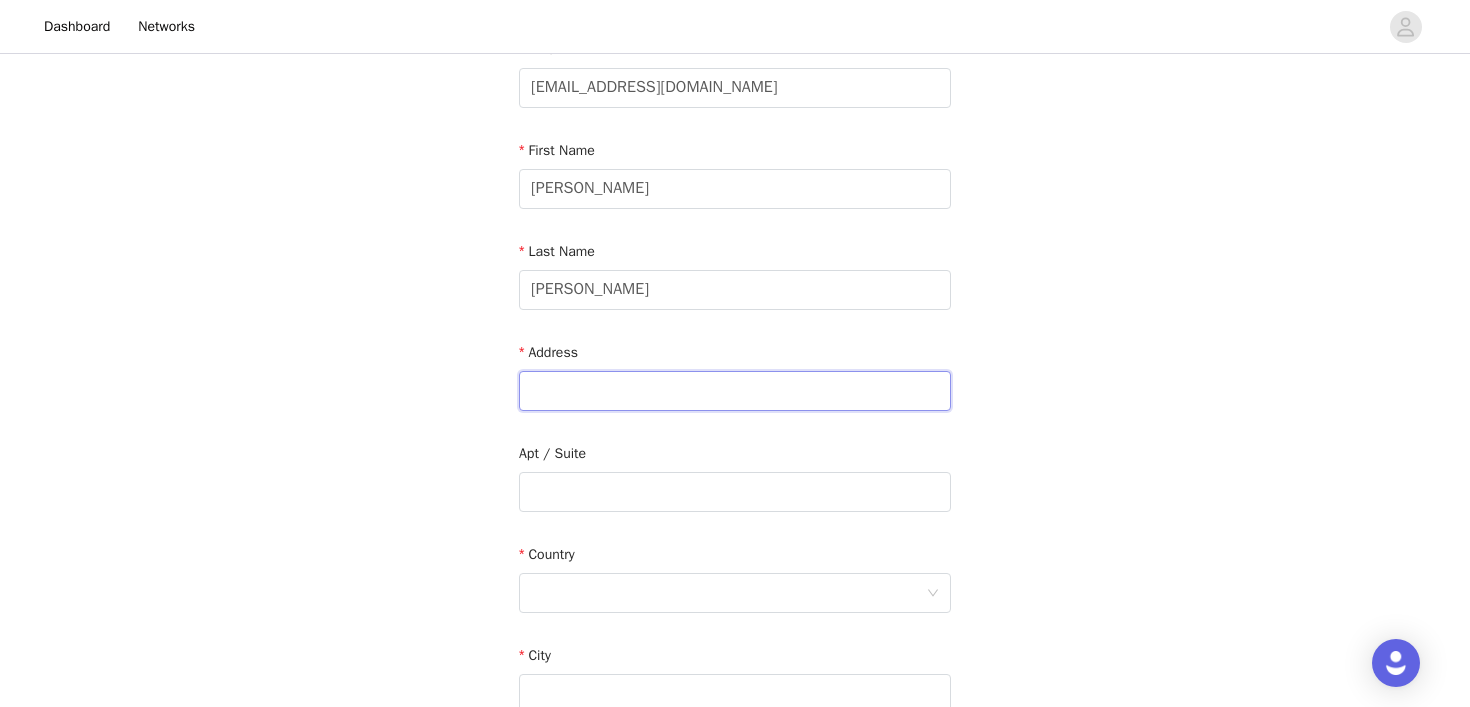 scroll, scrollTop: 242, scrollLeft: 0, axis: vertical 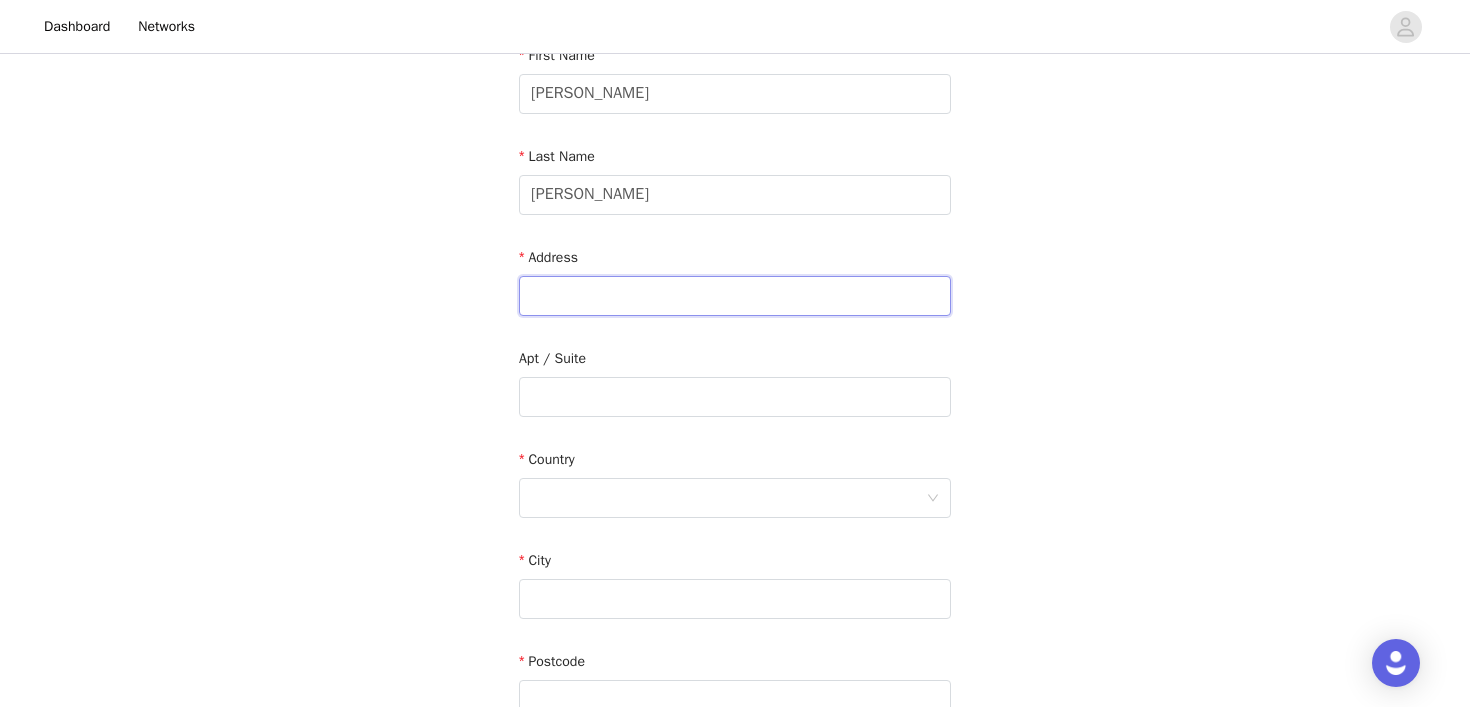 paste on "[STREET_ADDRESS][PERSON_NAME]" 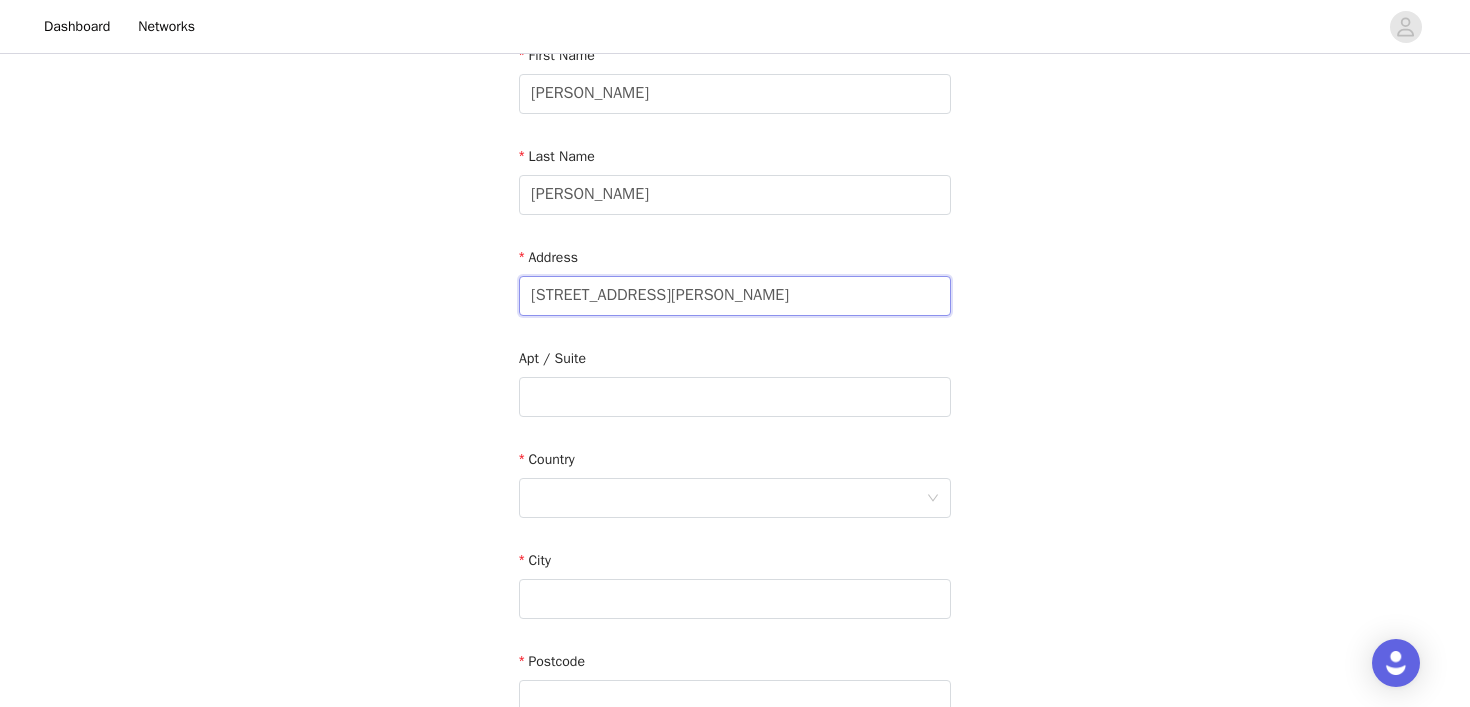 drag, startPoint x: 687, startPoint y: 303, endPoint x: 649, endPoint y: 303, distance: 38 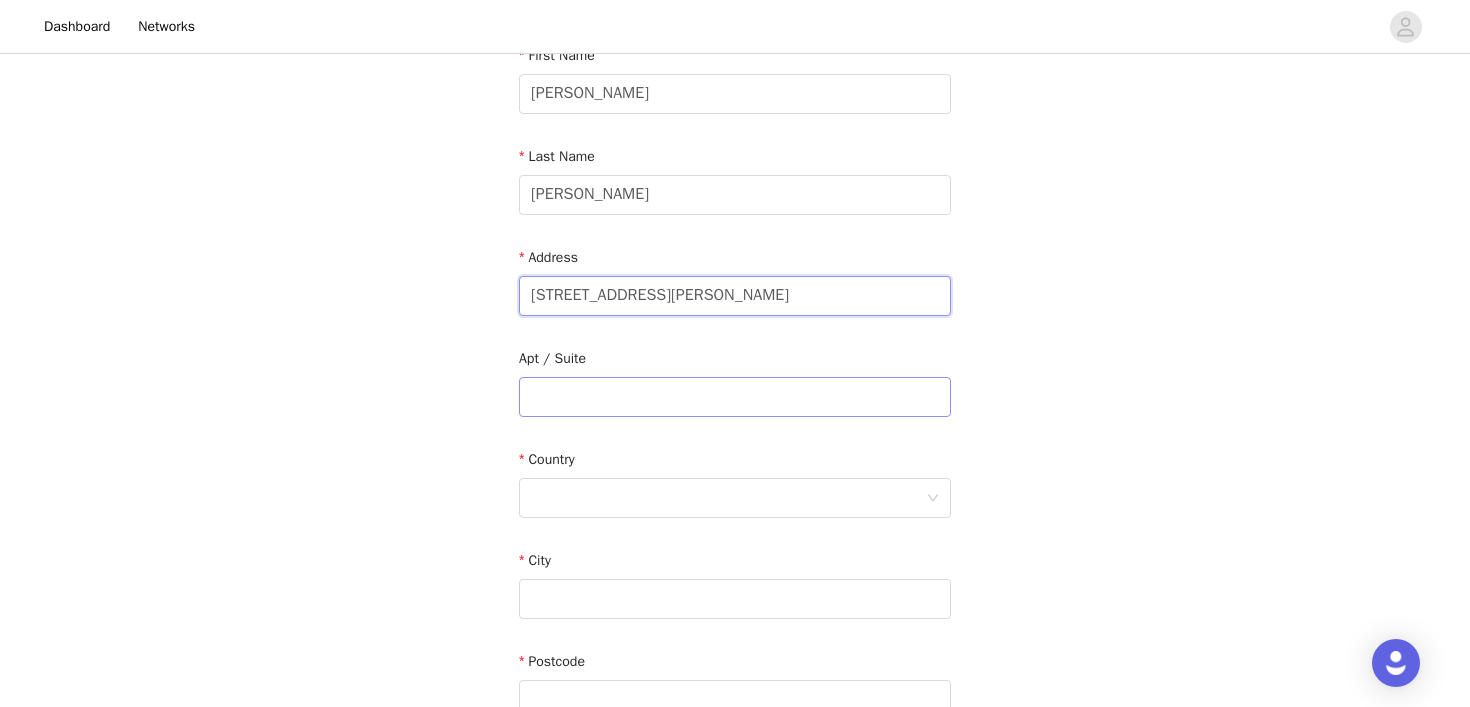 type on "[STREET_ADDRESS][PERSON_NAME]" 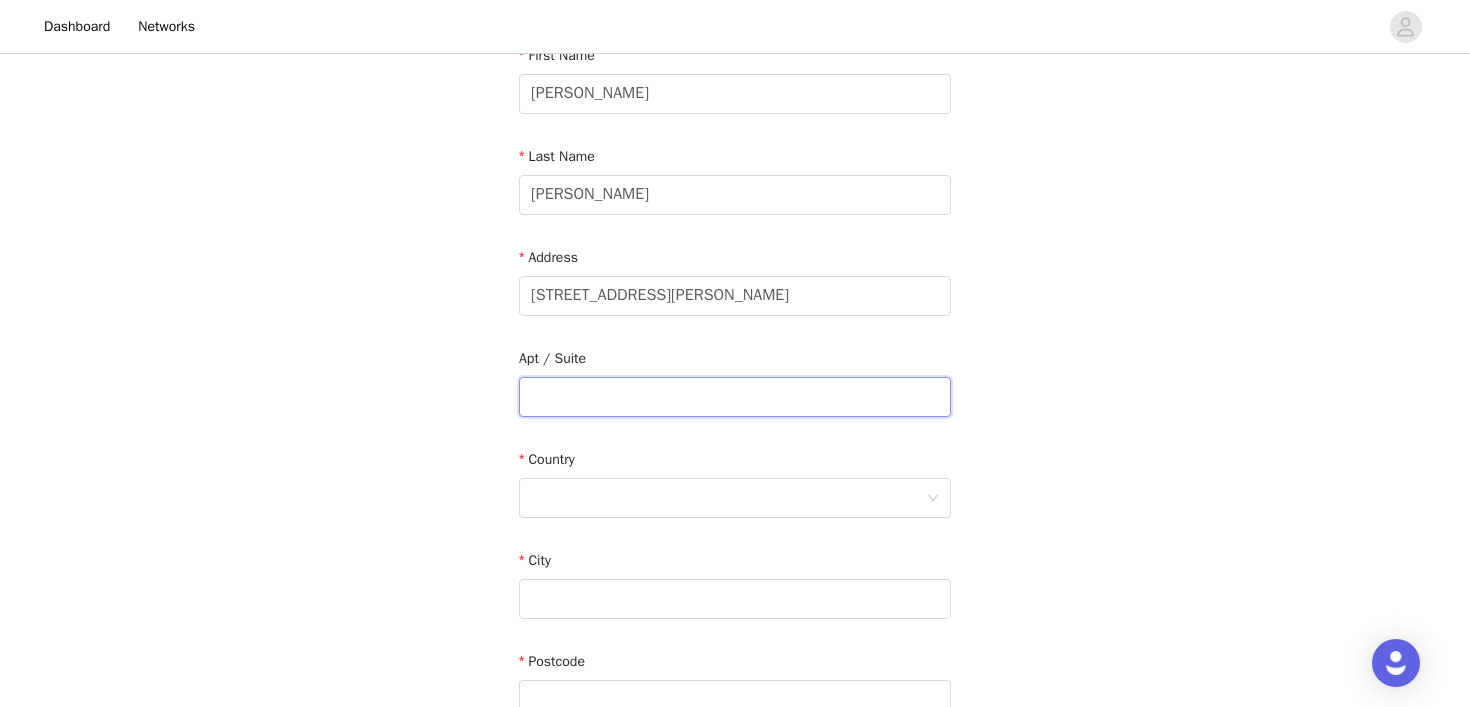 click at bounding box center [735, 397] 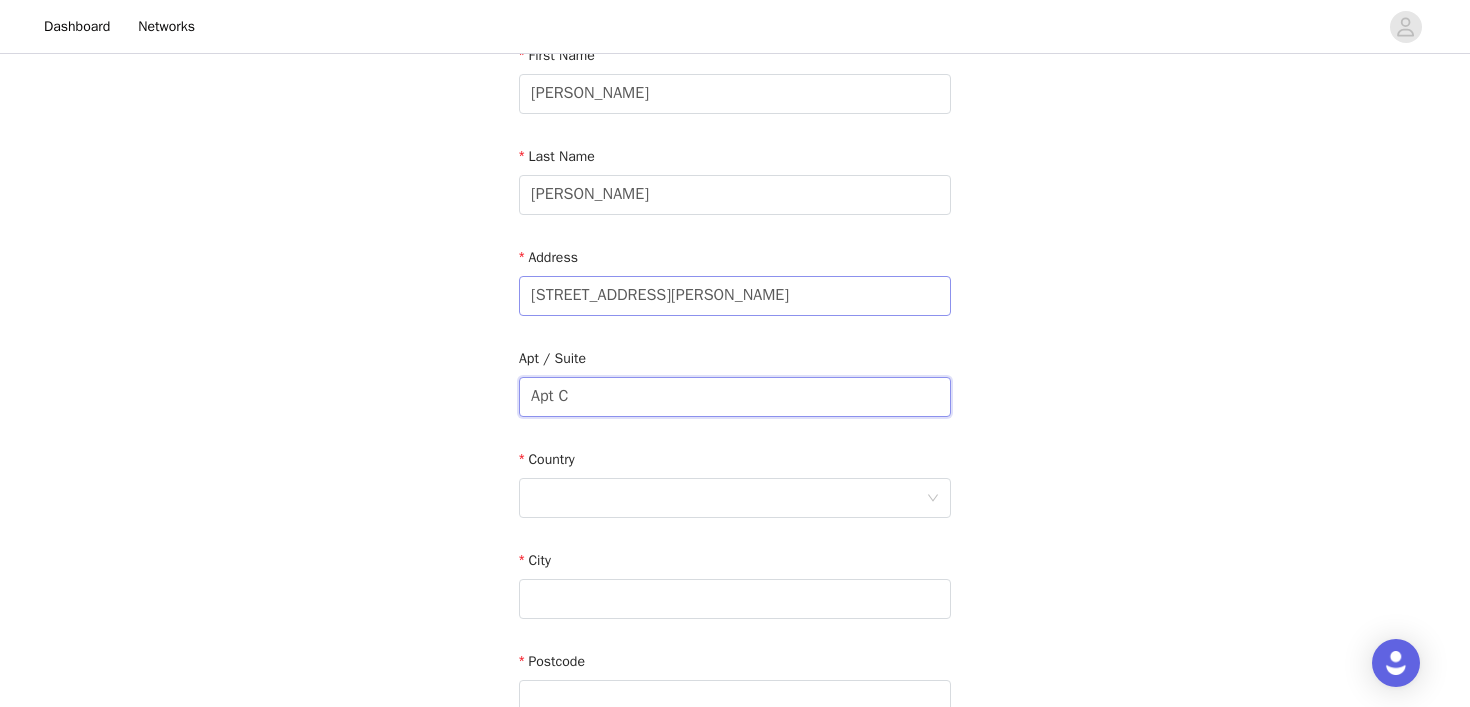 type on "Apt C" 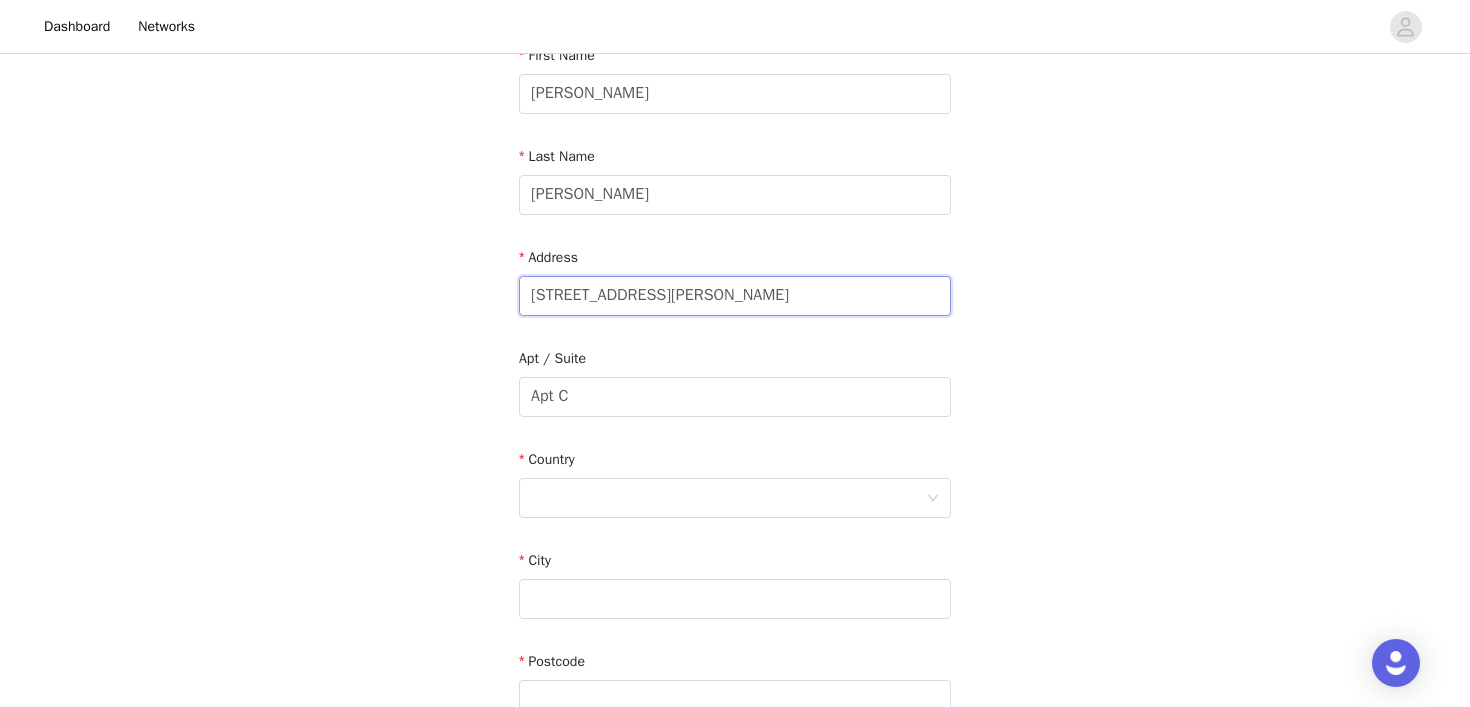 drag, startPoint x: 844, startPoint y: 295, endPoint x: 934, endPoint y: 295, distance: 90 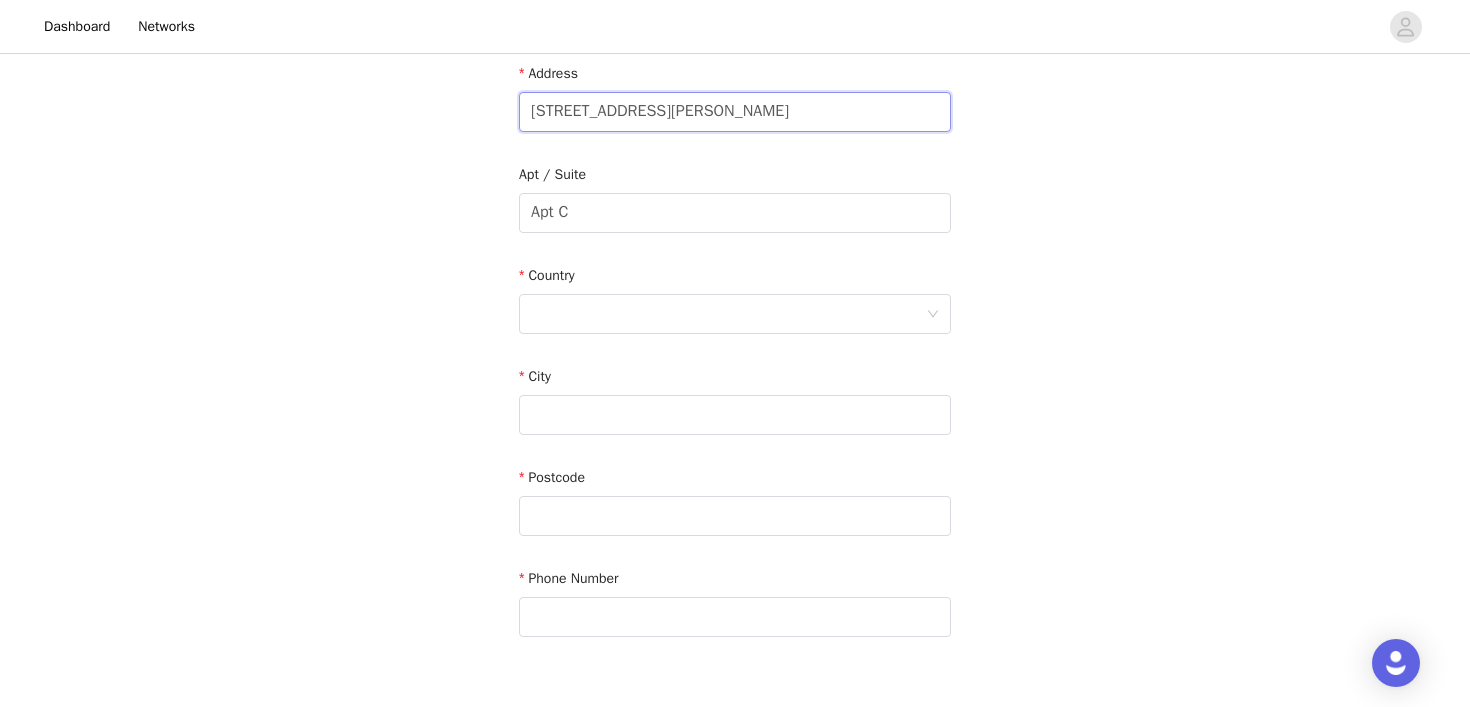 scroll, scrollTop: 364, scrollLeft: 0, axis: vertical 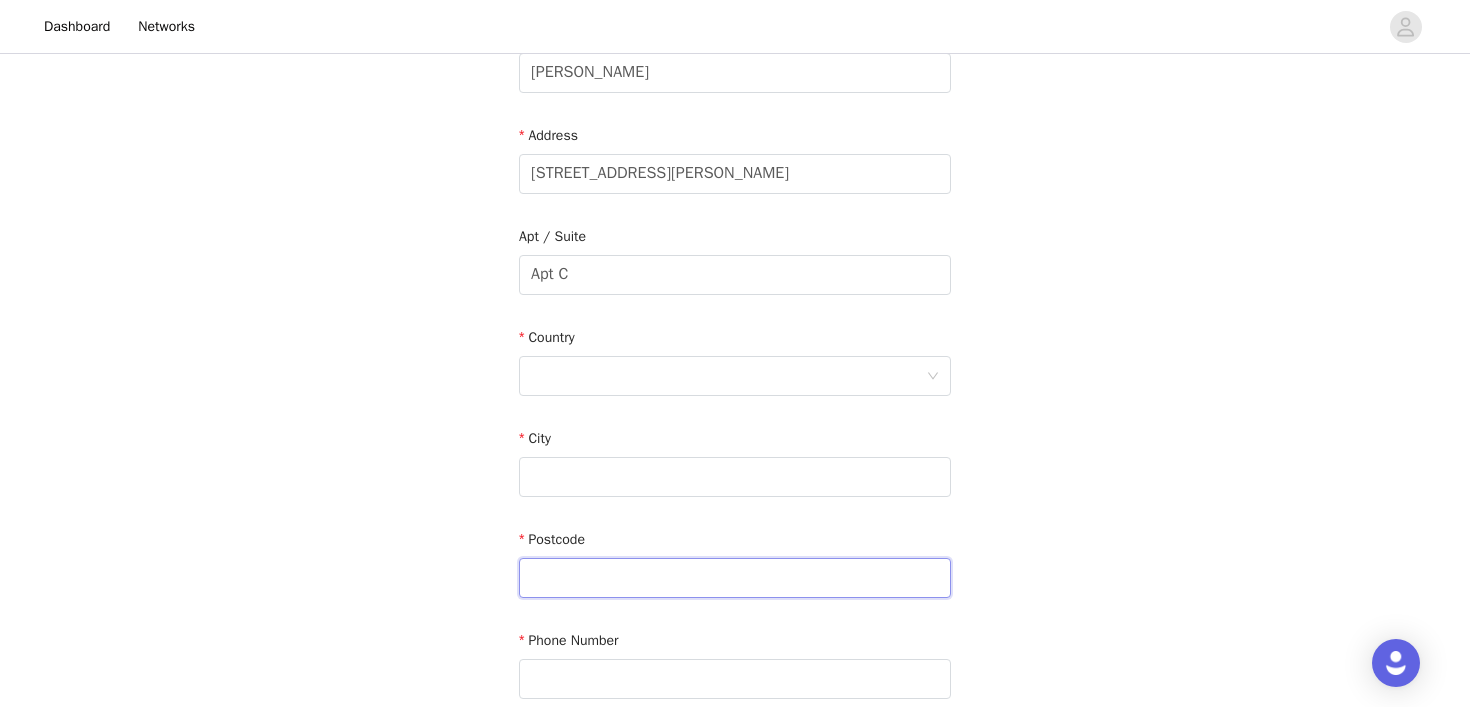click at bounding box center (735, 578) 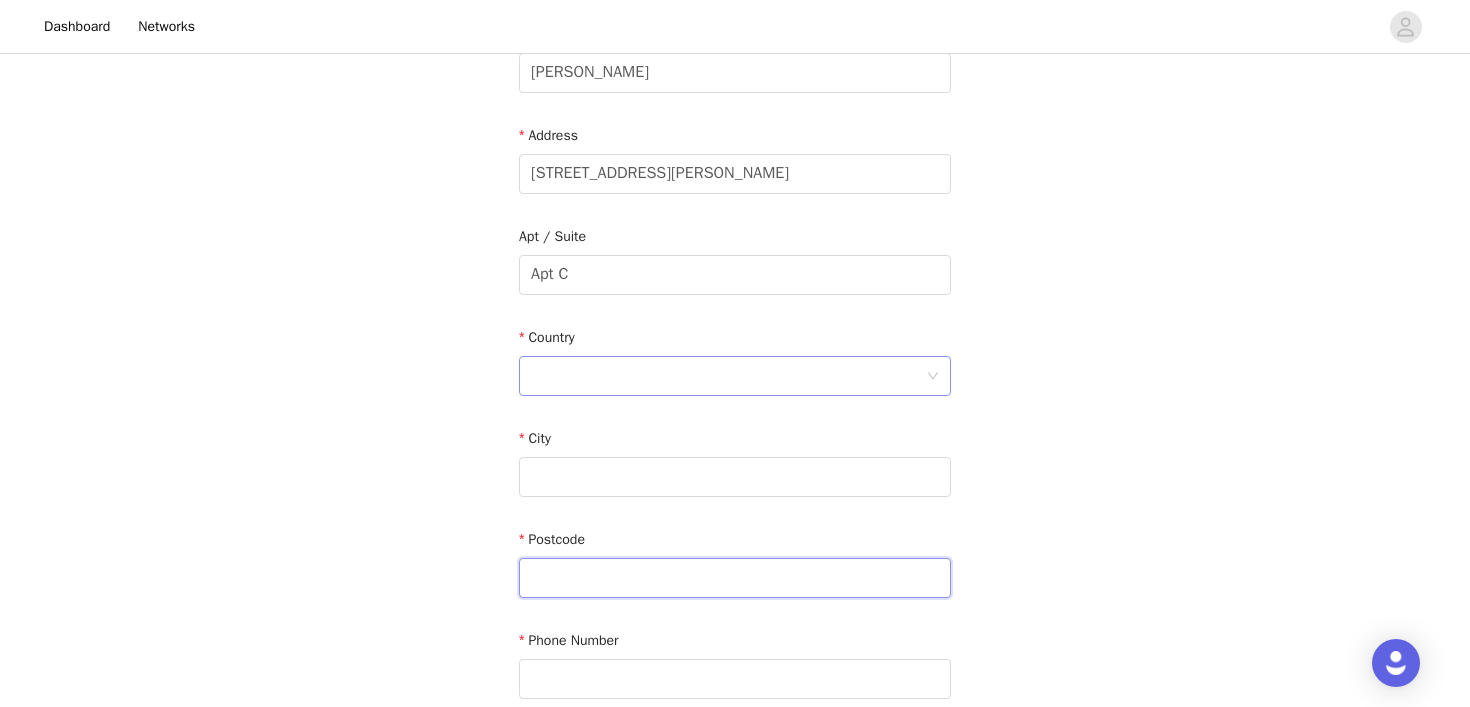 paste on "90069" 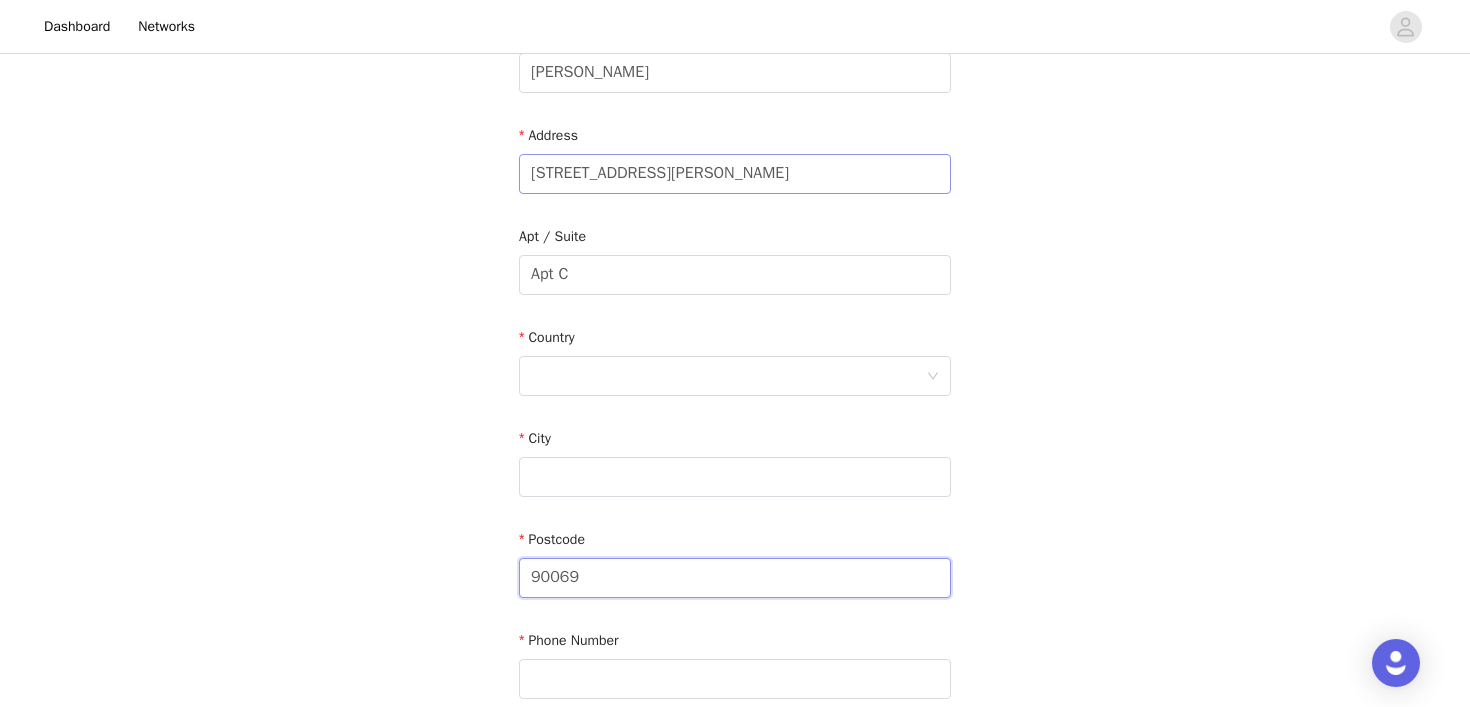 type on "90069" 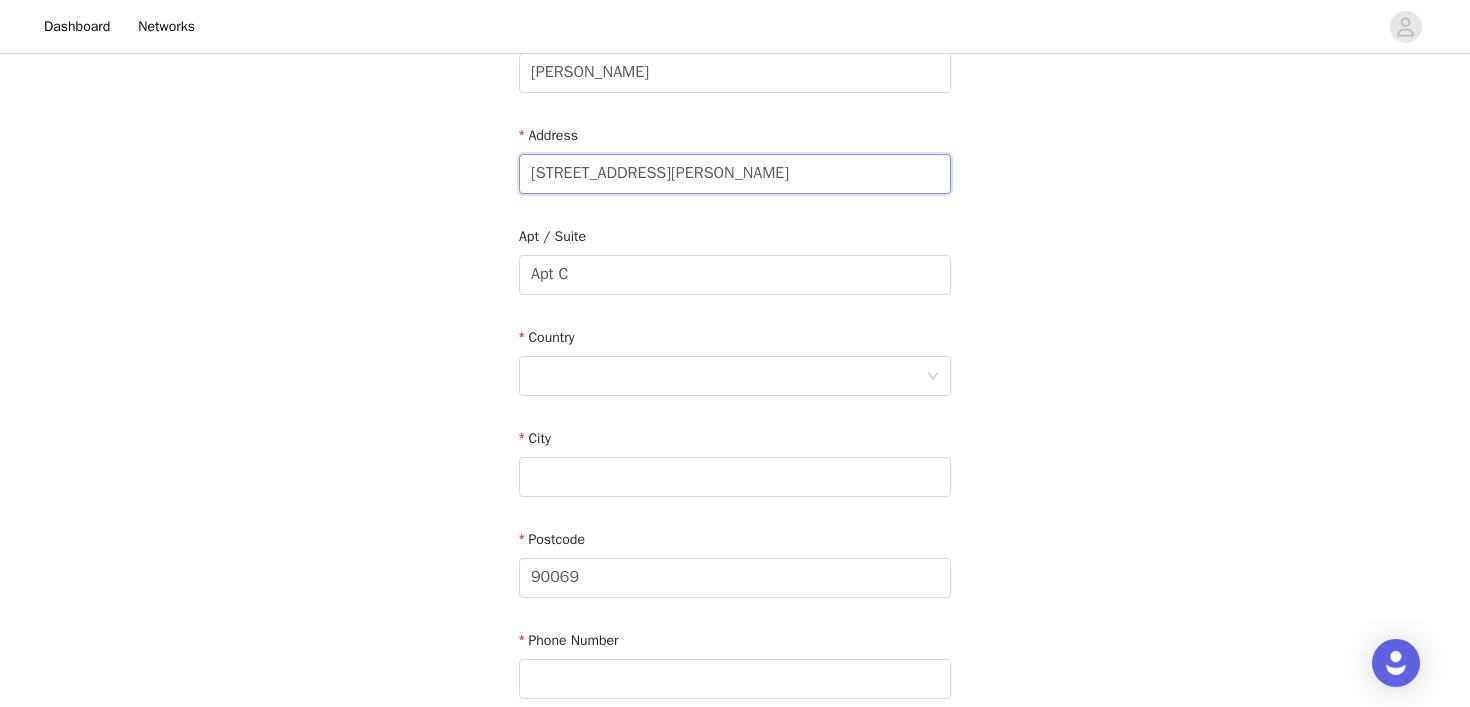 drag, startPoint x: 809, startPoint y: 176, endPoint x: 695, endPoint y: 176, distance: 114 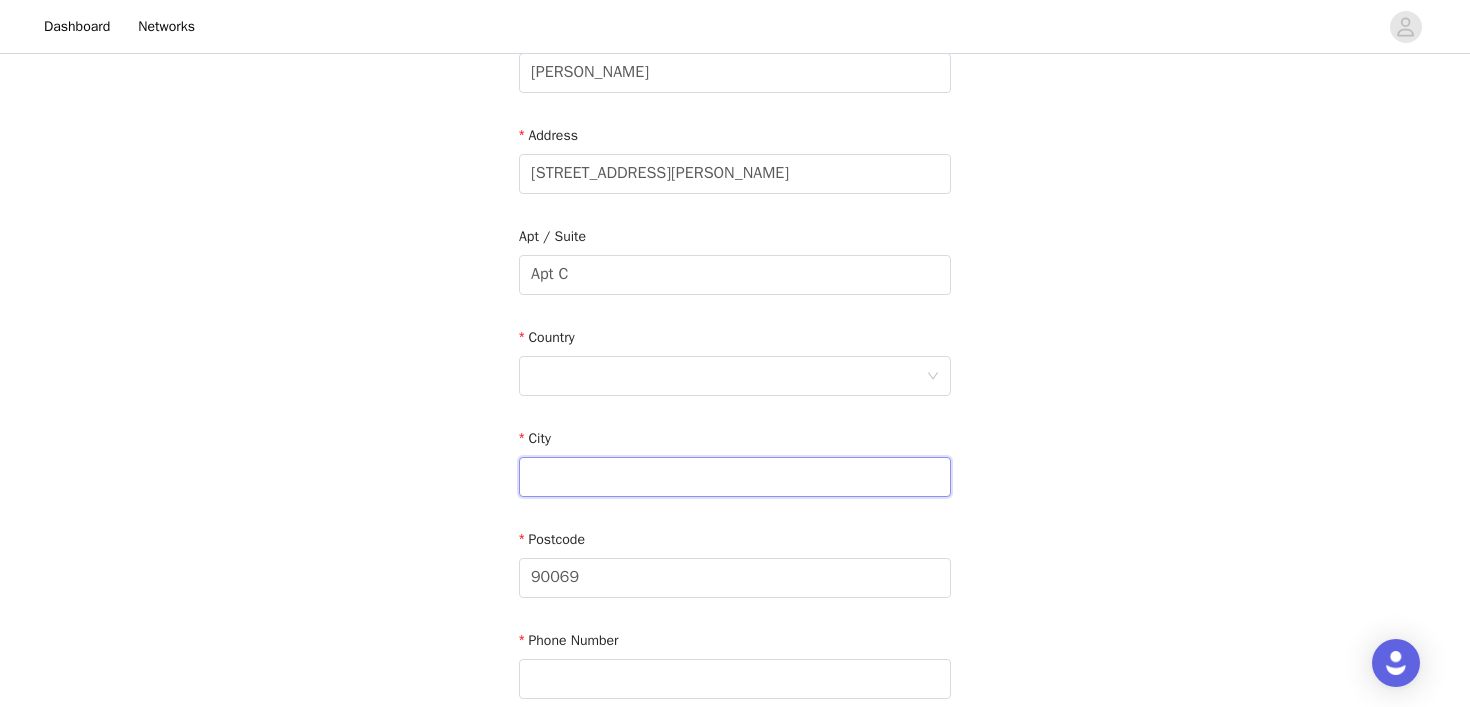 click at bounding box center [735, 477] 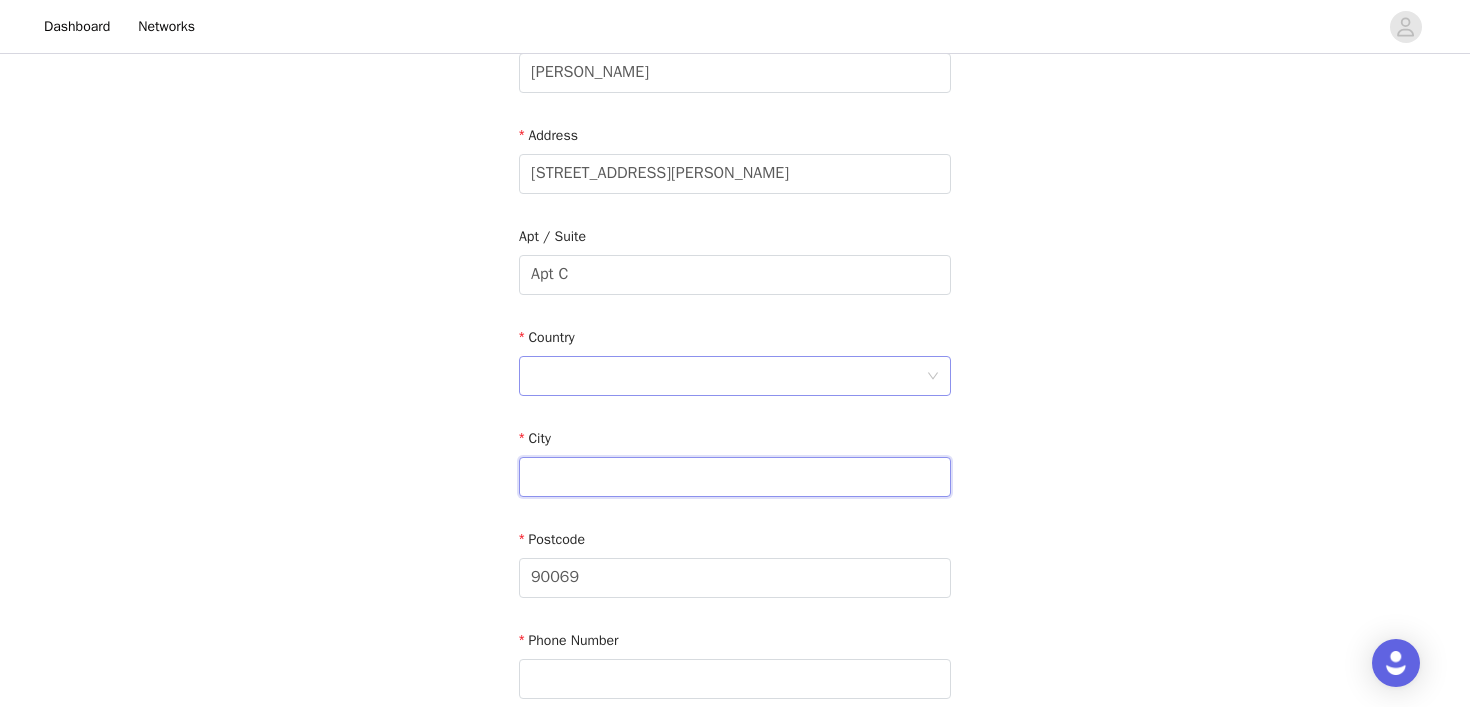 type on "v" 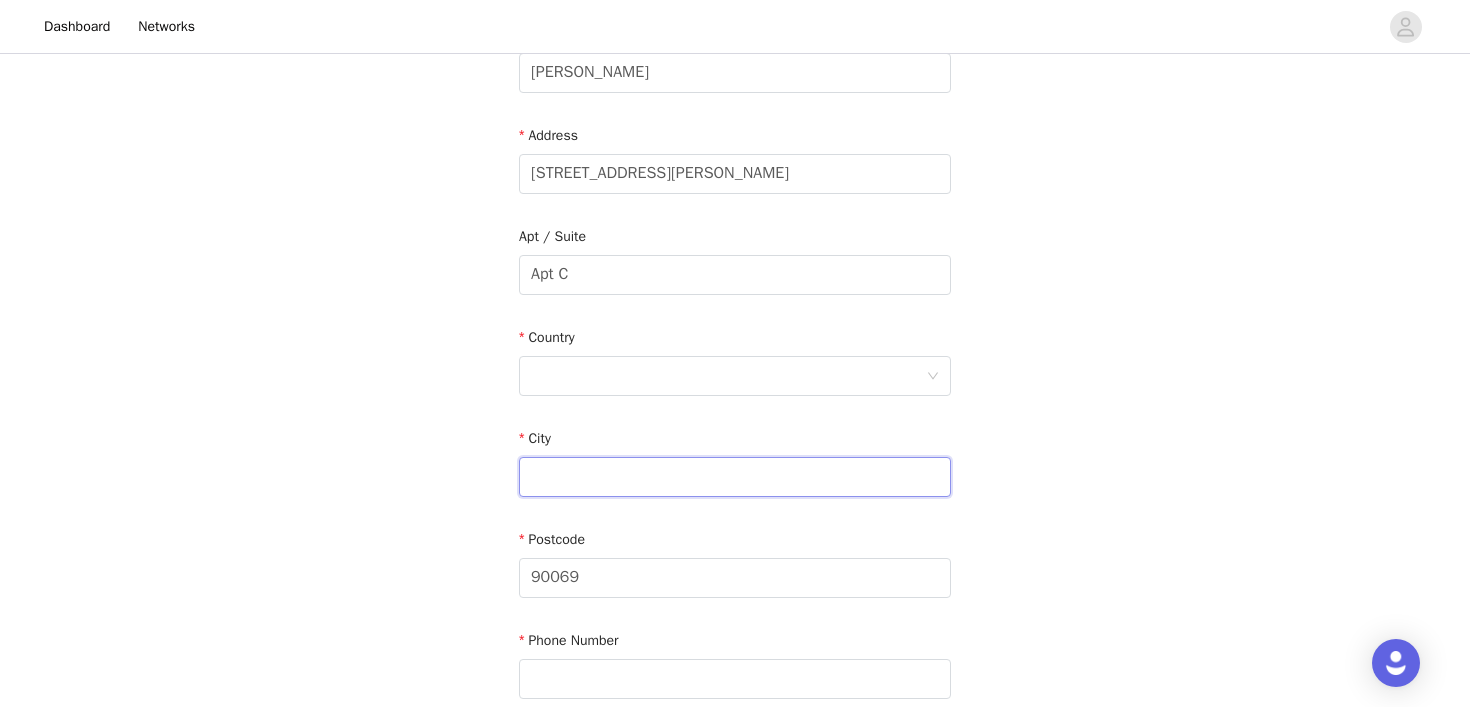 click at bounding box center (735, 477) 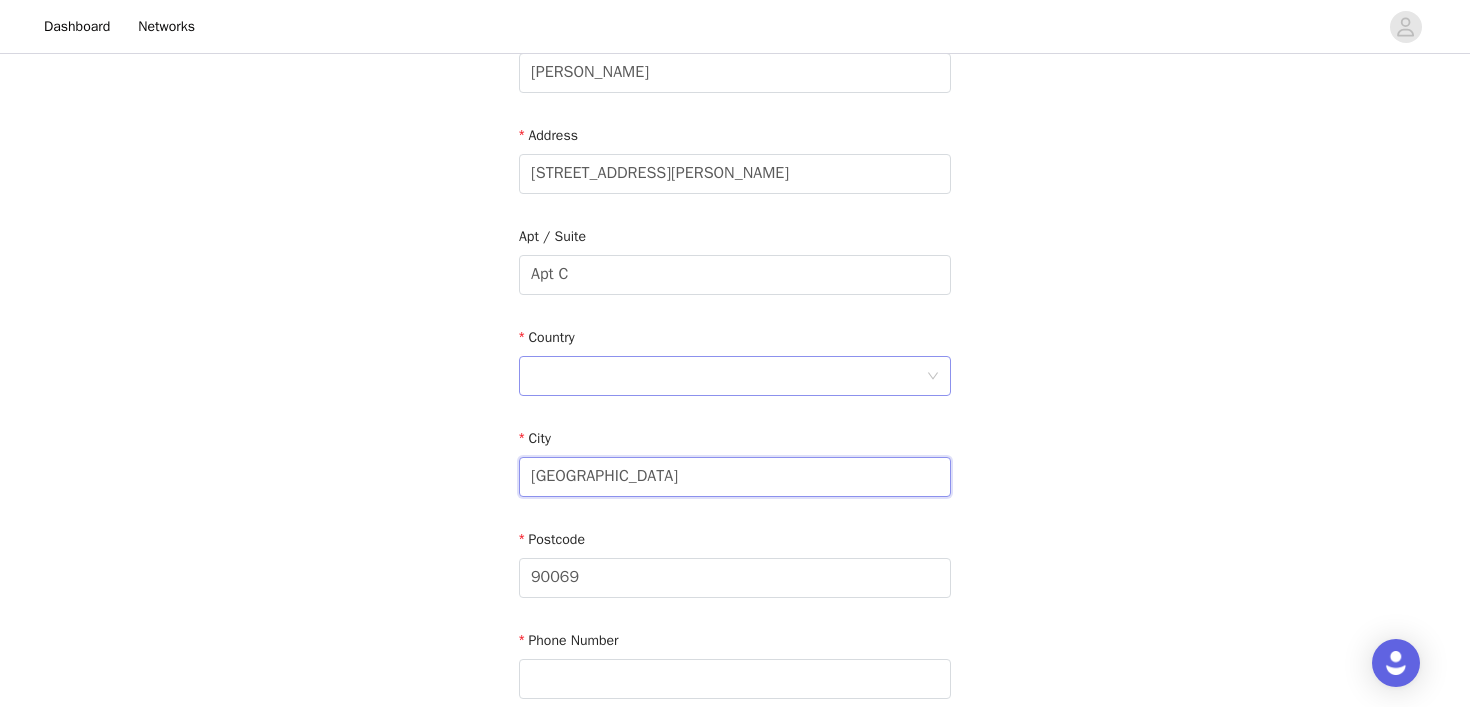 type on "[GEOGRAPHIC_DATA]" 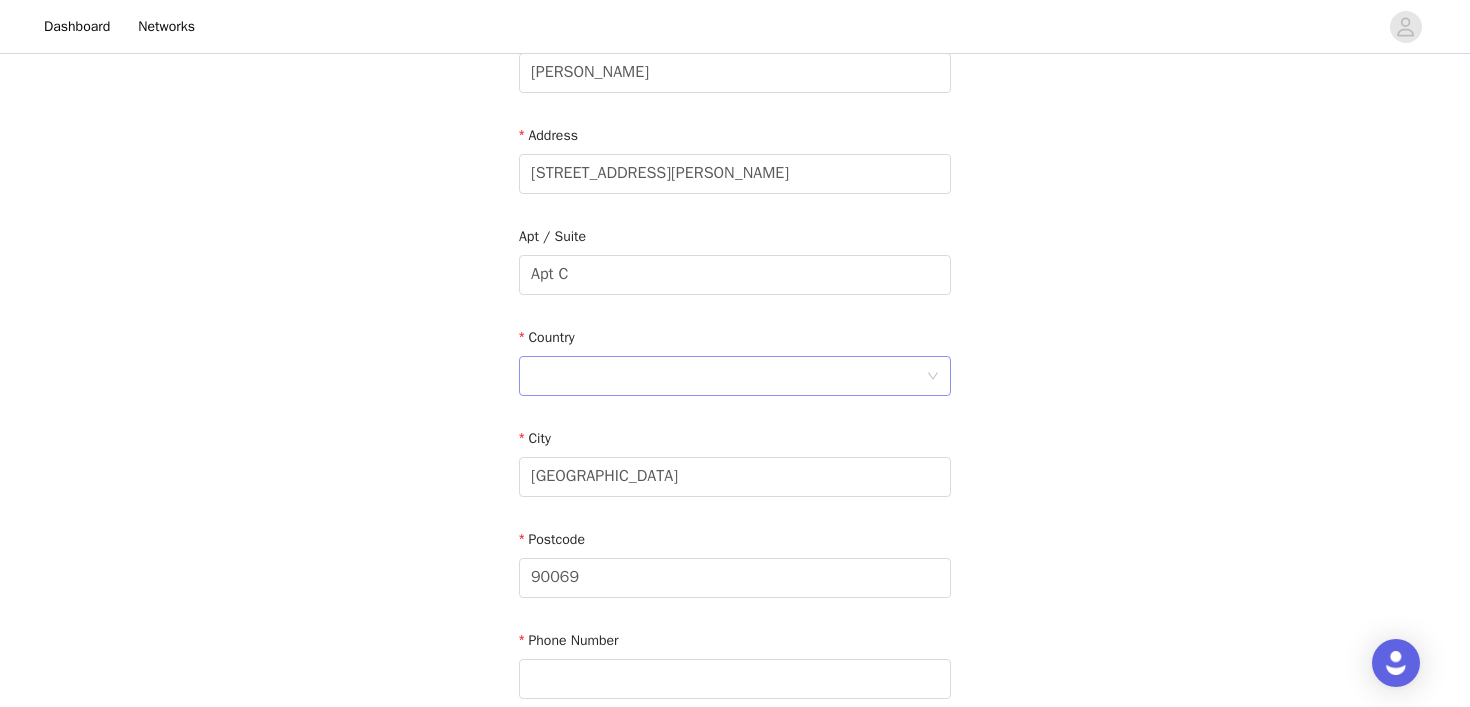 click at bounding box center (728, 376) 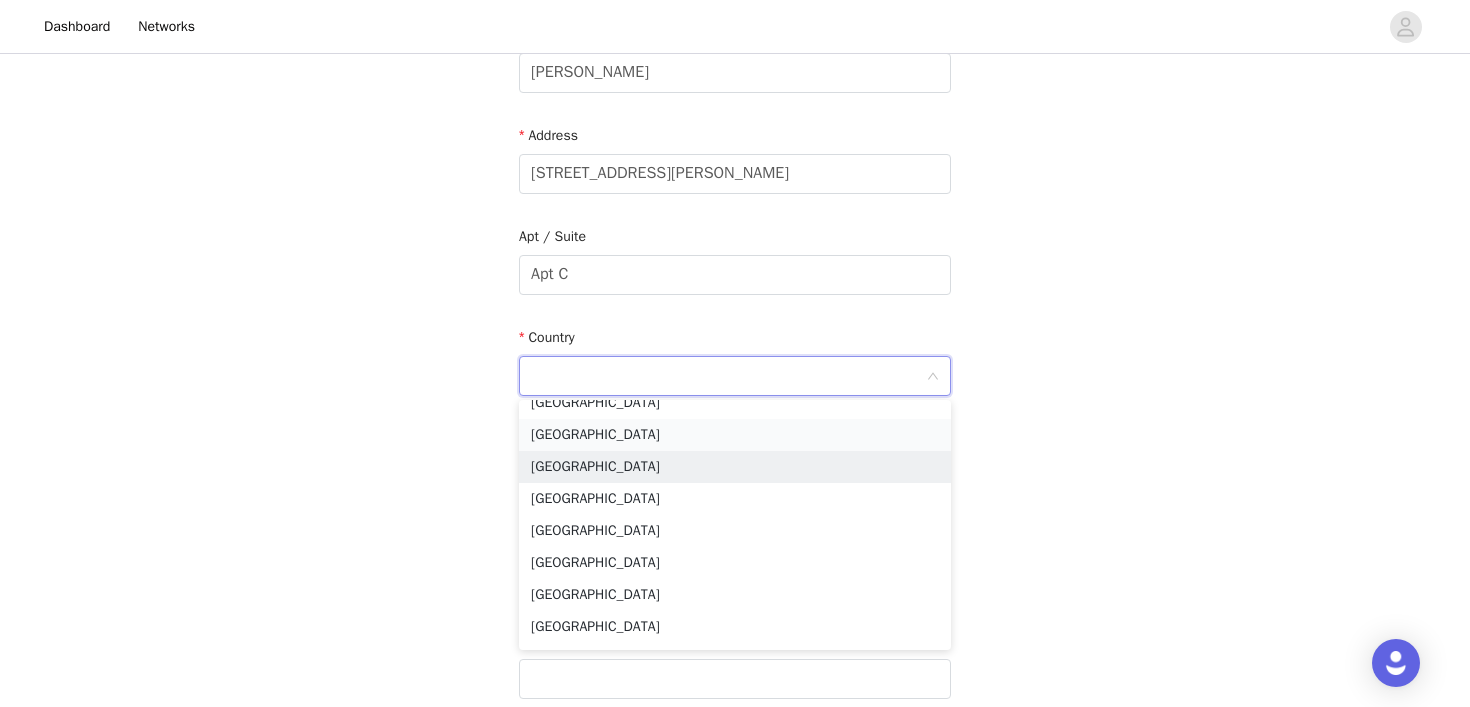 scroll, scrollTop: 0, scrollLeft: 0, axis: both 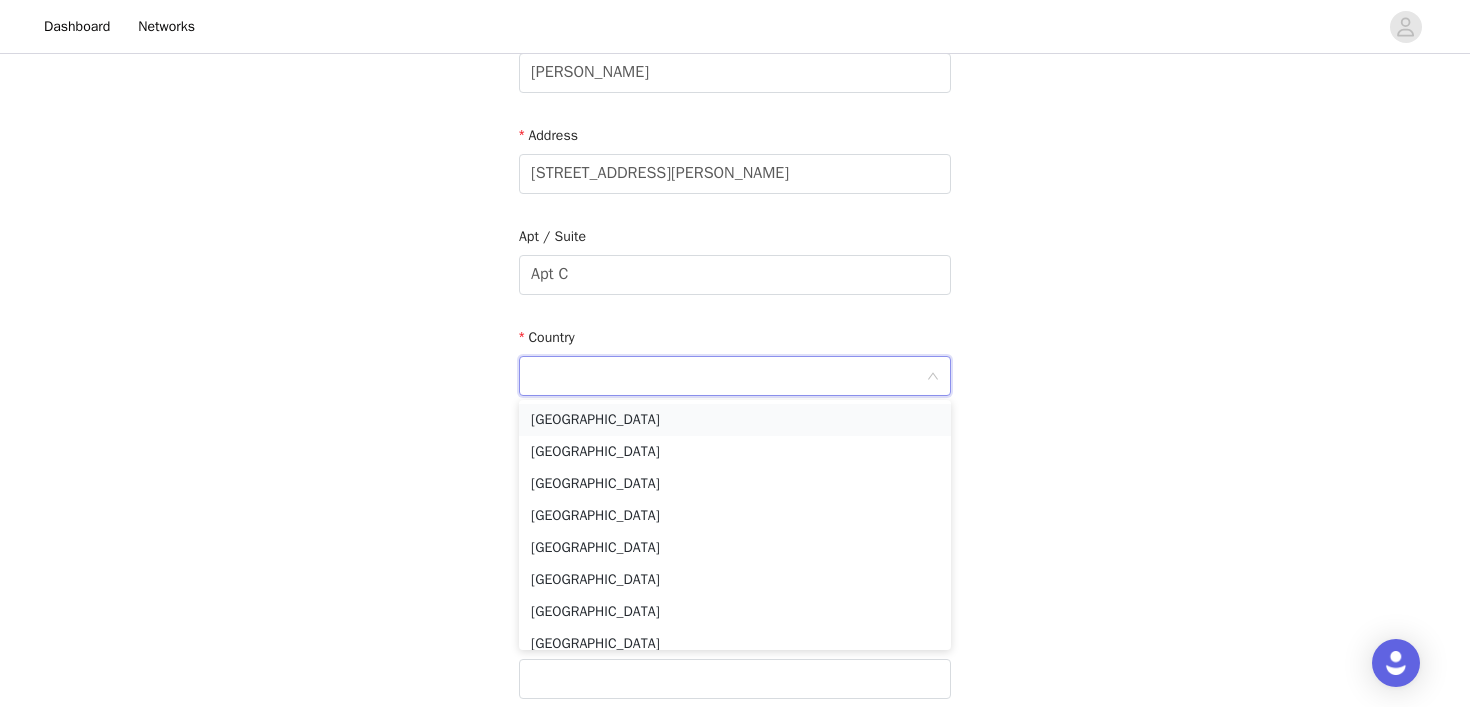 click on "[GEOGRAPHIC_DATA]" at bounding box center [735, 420] 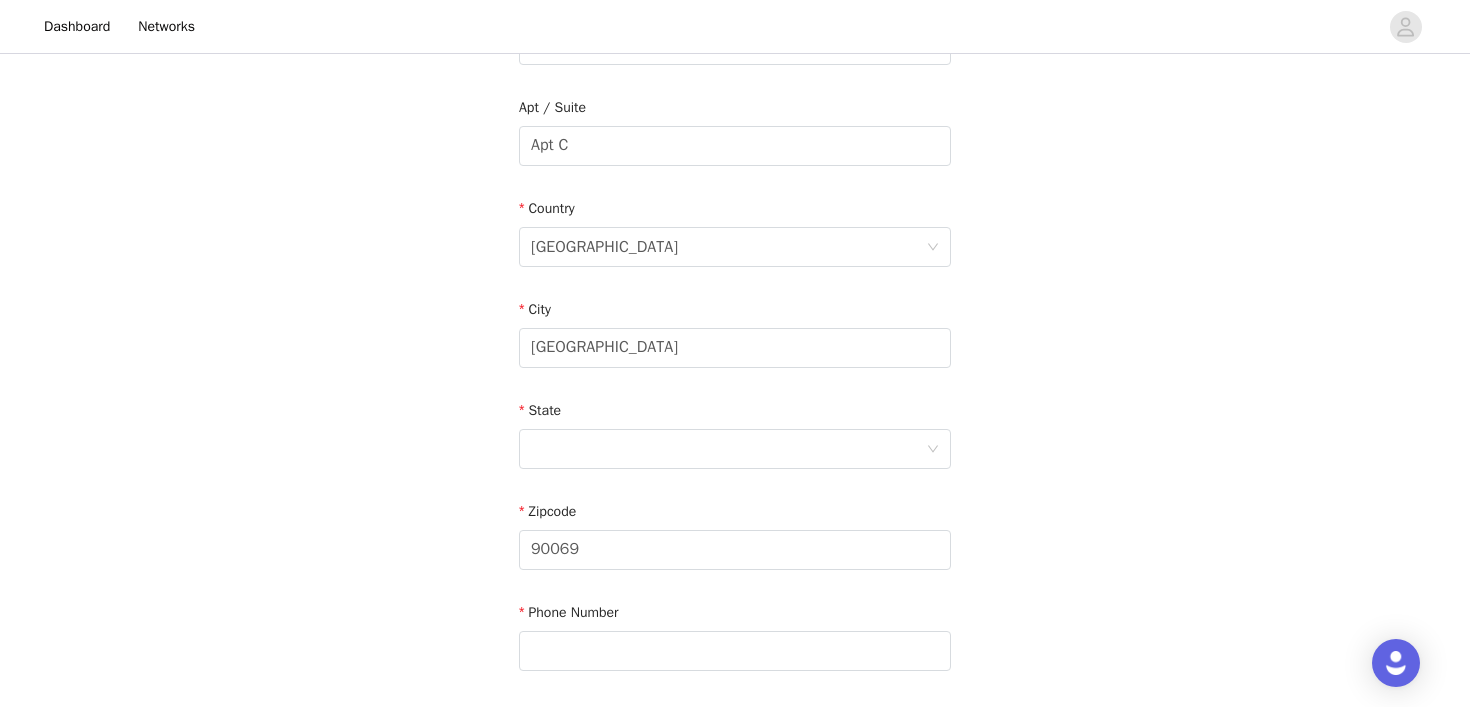 scroll, scrollTop: 503, scrollLeft: 0, axis: vertical 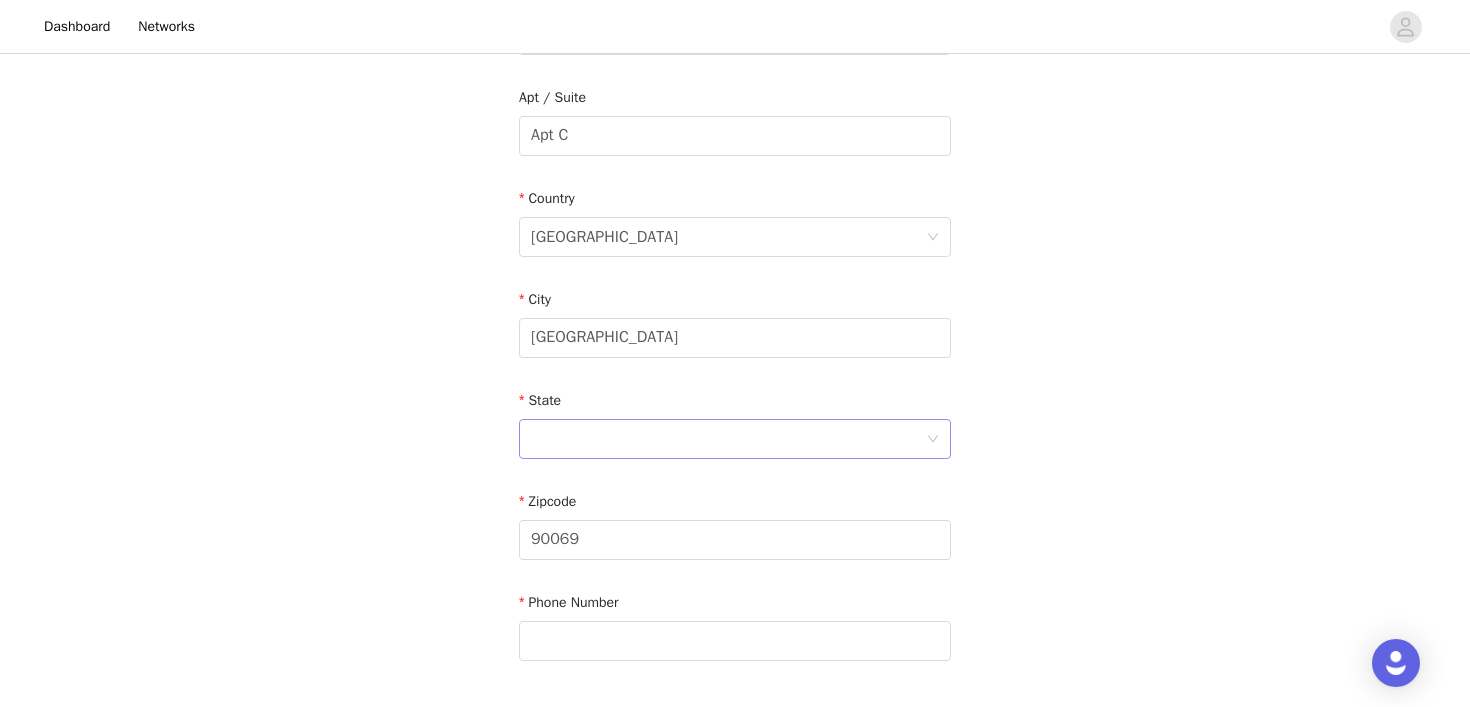 click at bounding box center (728, 439) 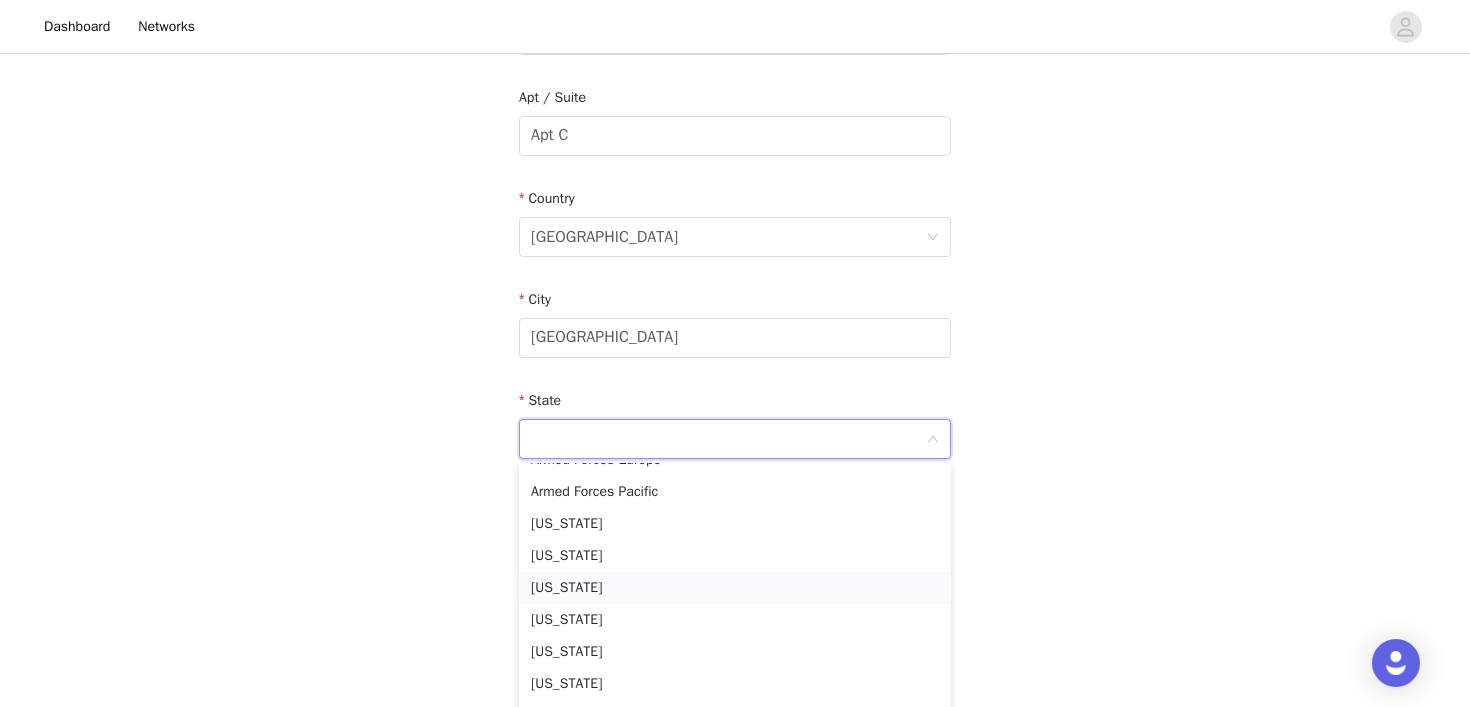 scroll, scrollTop: 214, scrollLeft: 0, axis: vertical 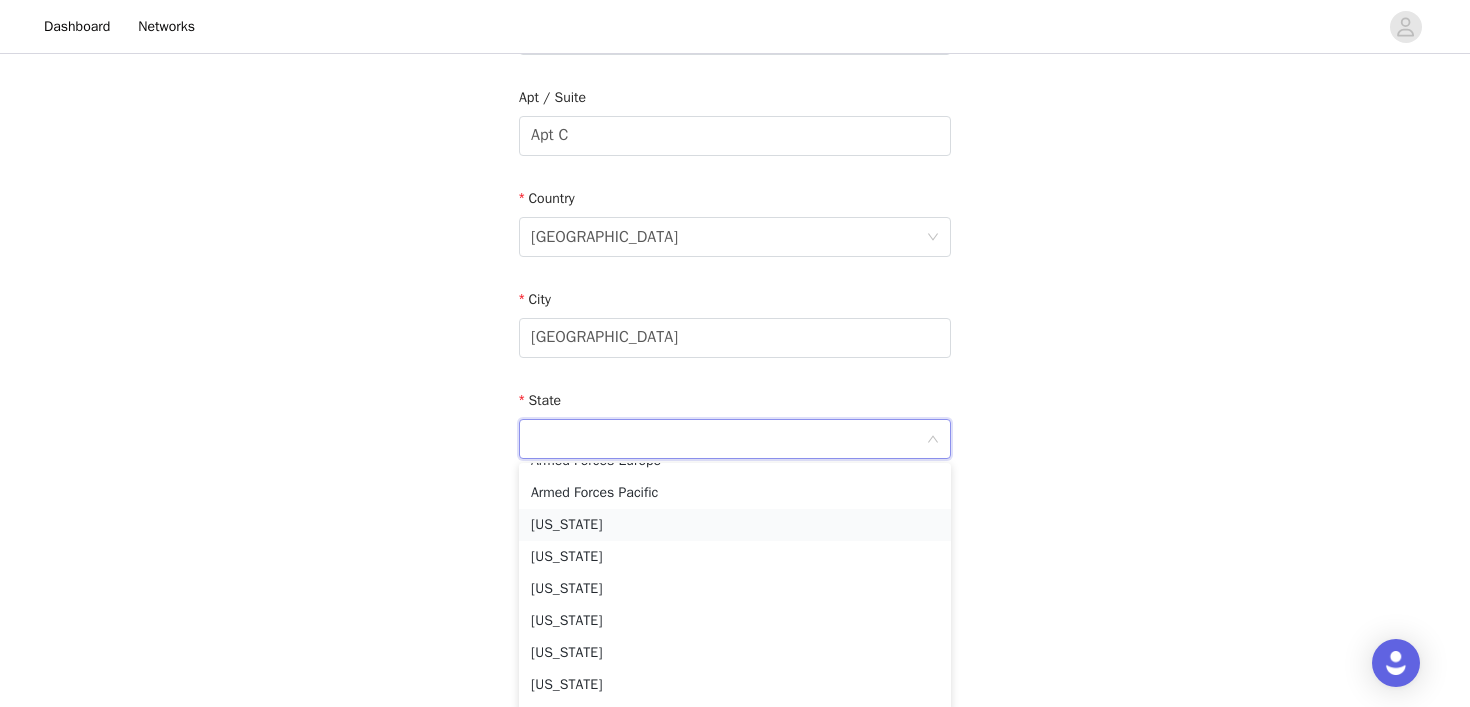 click on "[US_STATE]" at bounding box center (735, 525) 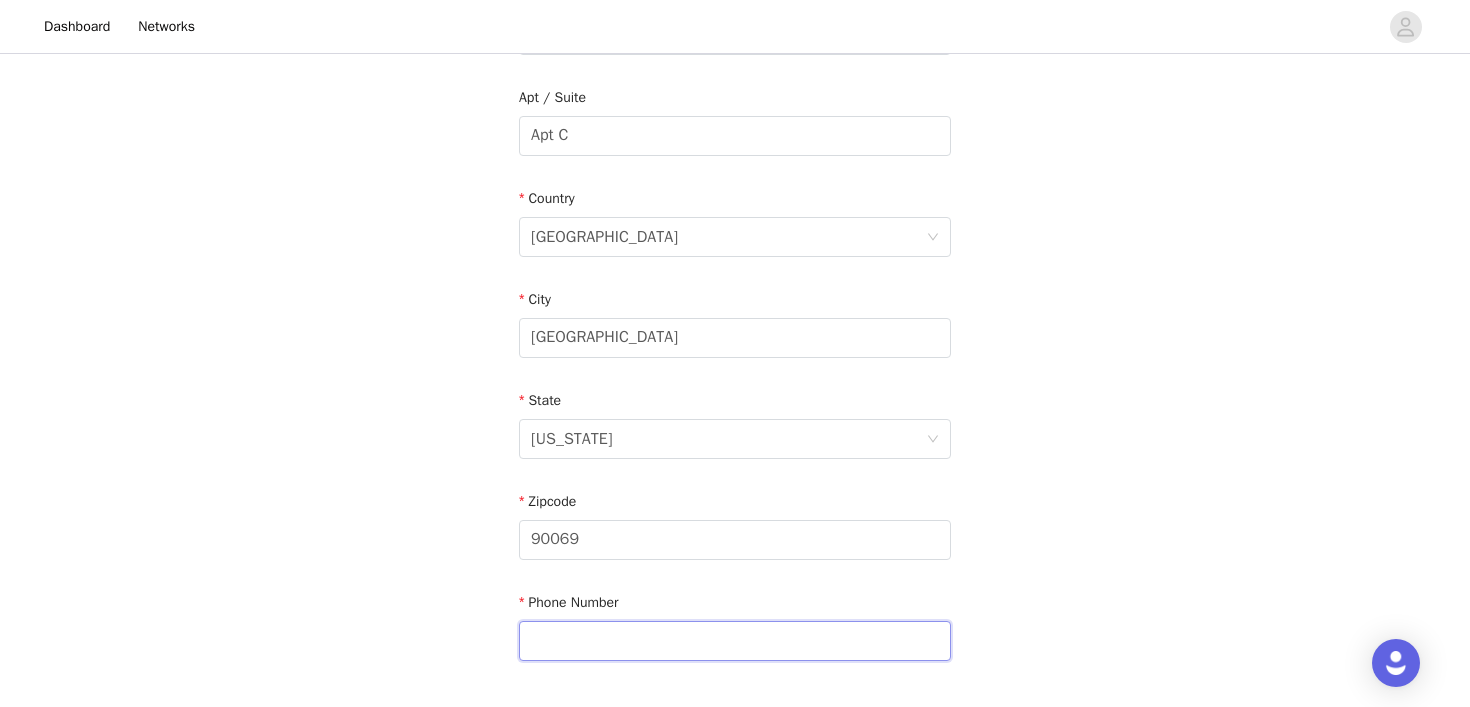 click at bounding box center (735, 641) 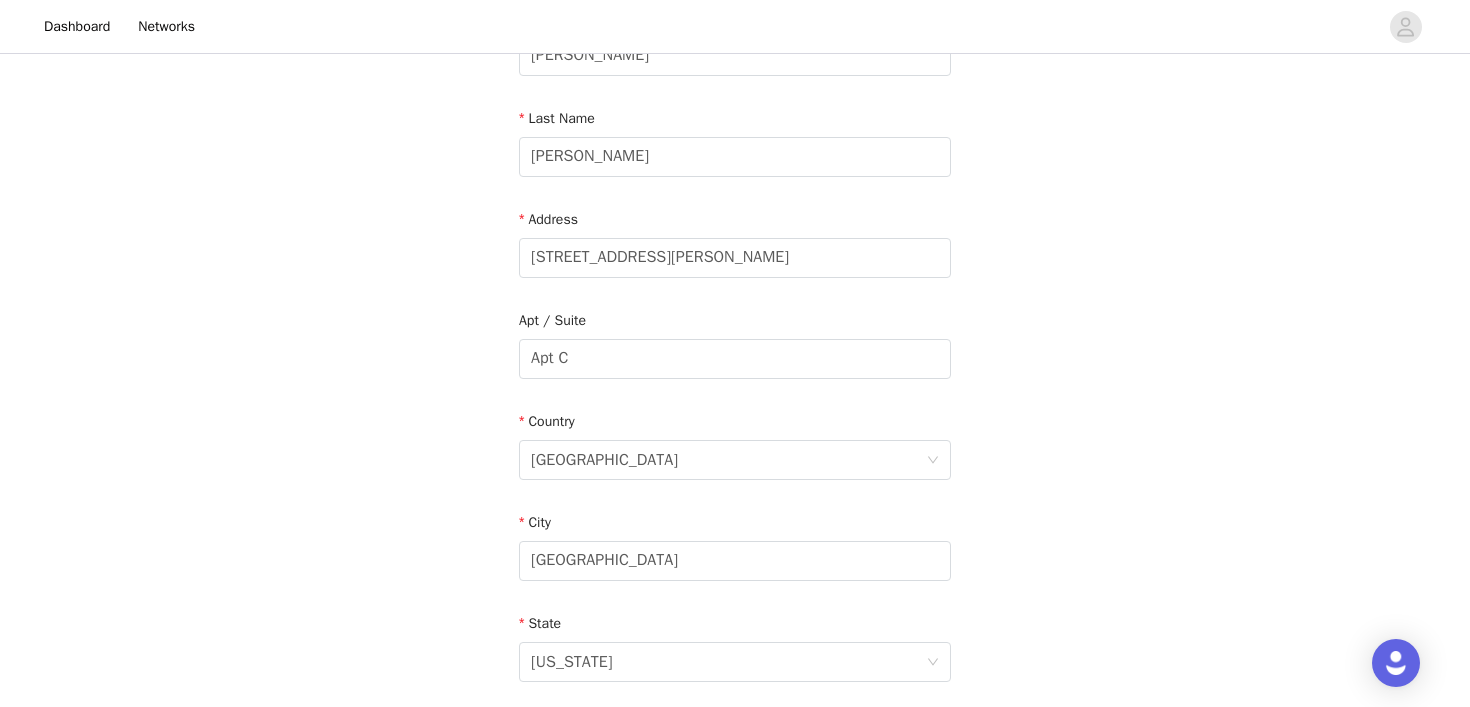 scroll, scrollTop: 61, scrollLeft: 0, axis: vertical 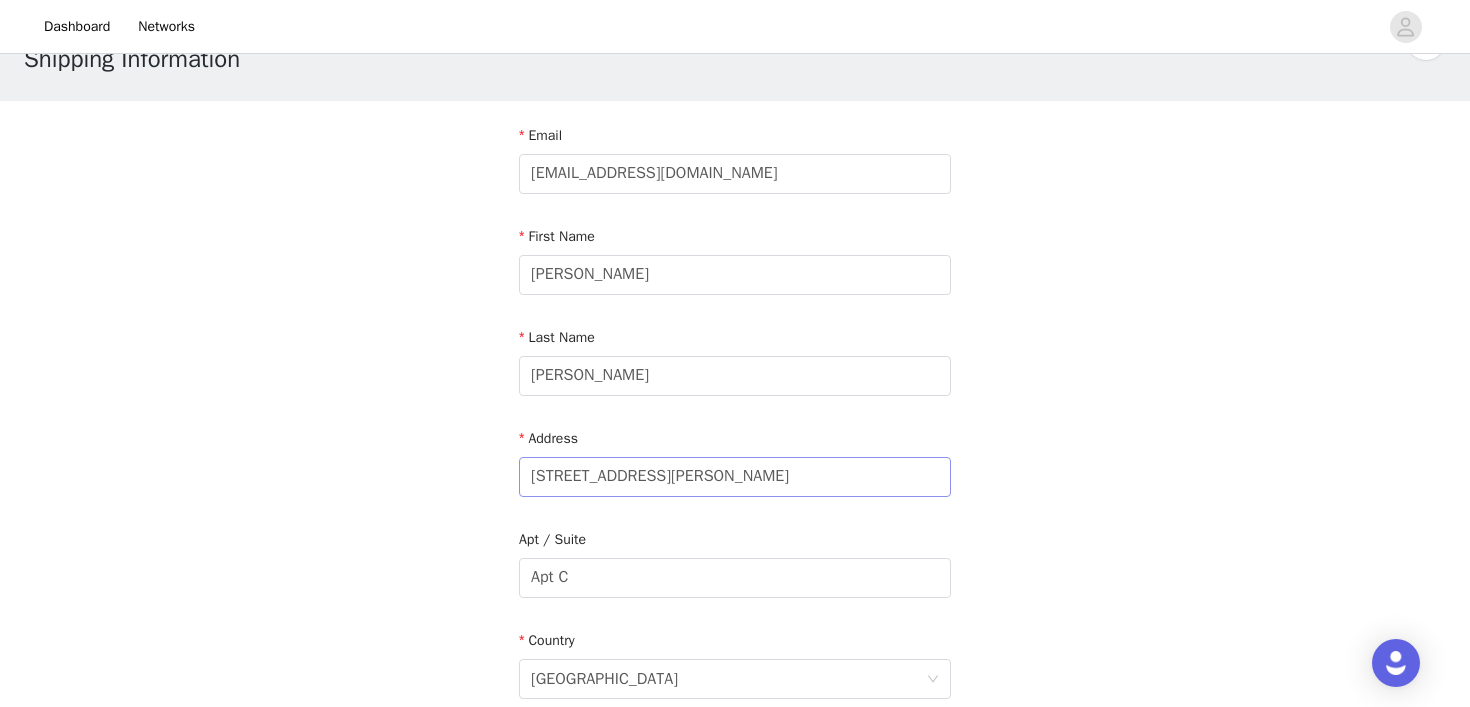 type on "[PHONE_NUMBER]" 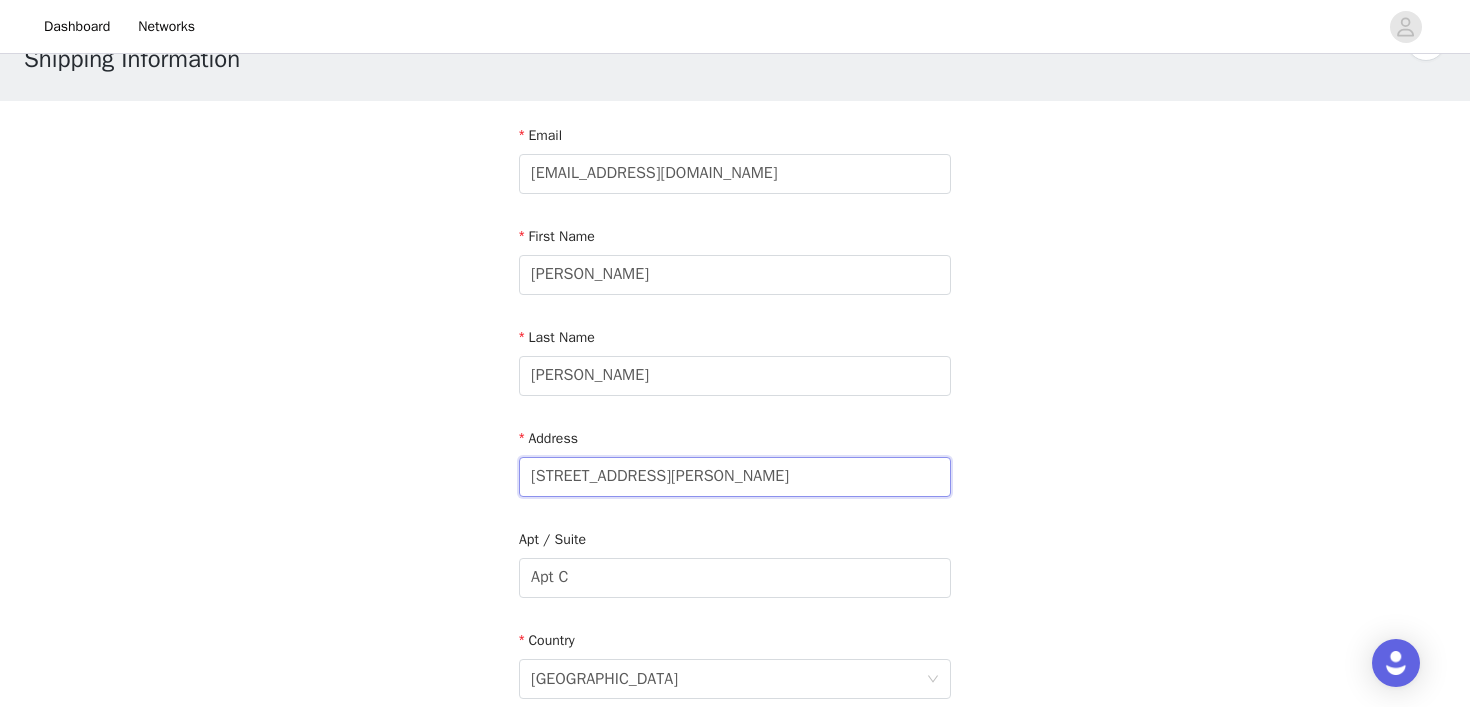drag, startPoint x: 838, startPoint y: 478, endPoint x: 955, endPoint y: 479, distance: 117.00427 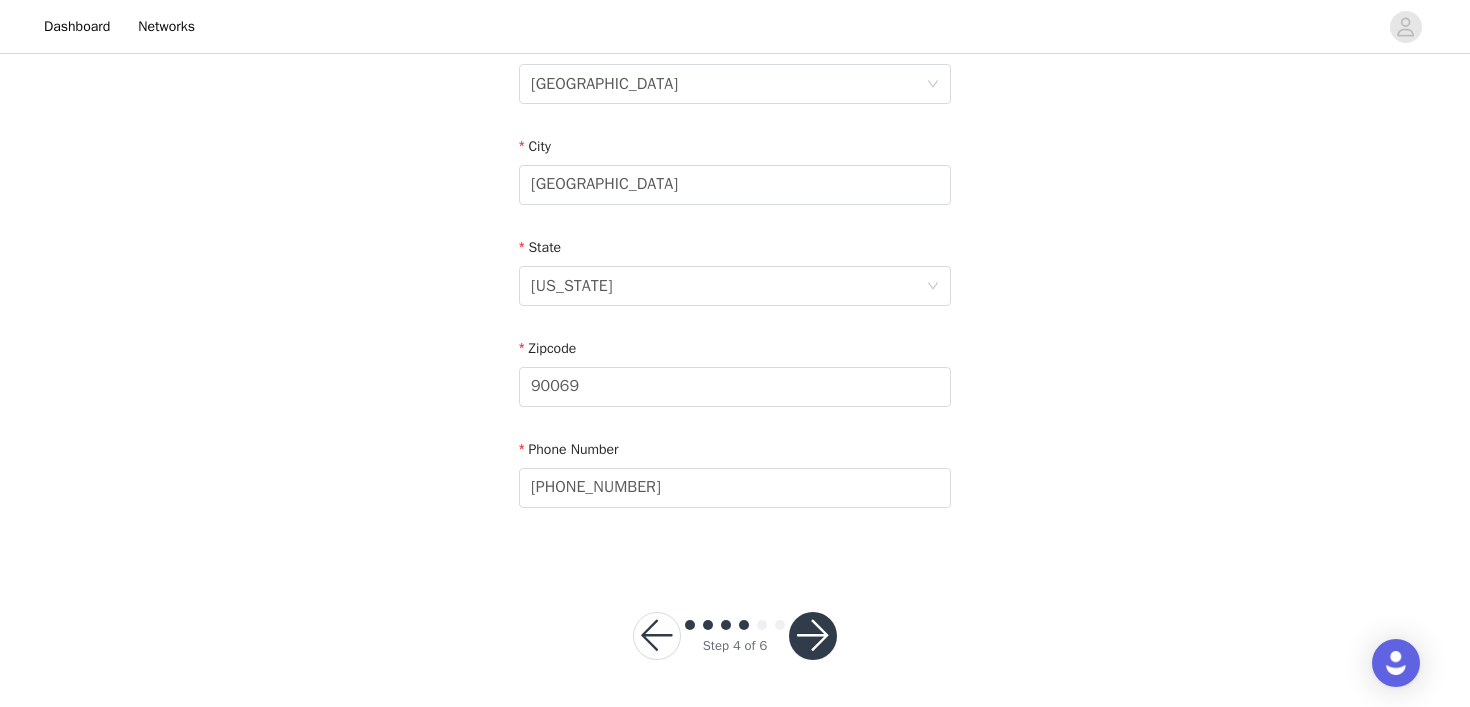 type on "[STREET_ADDRESS][PERSON_NAME]" 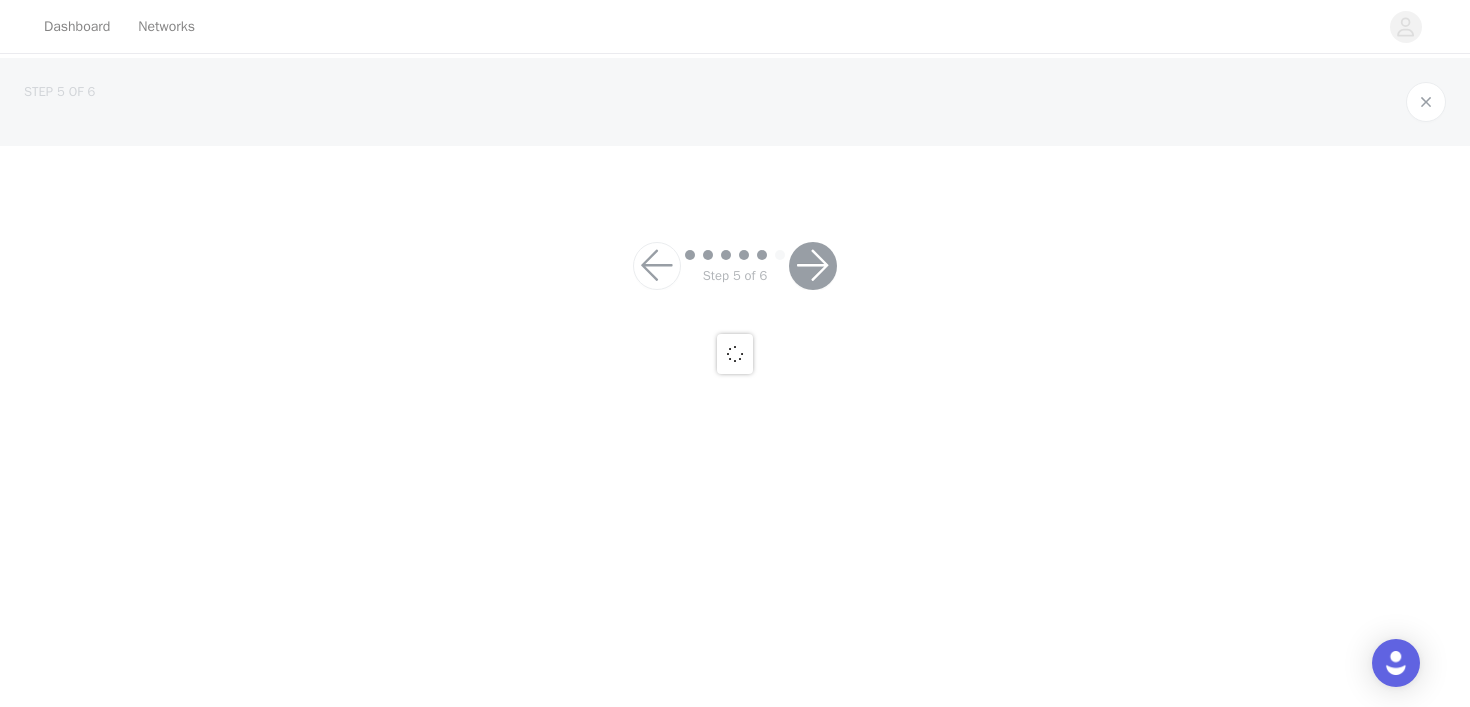 scroll, scrollTop: 0, scrollLeft: 0, axis: both 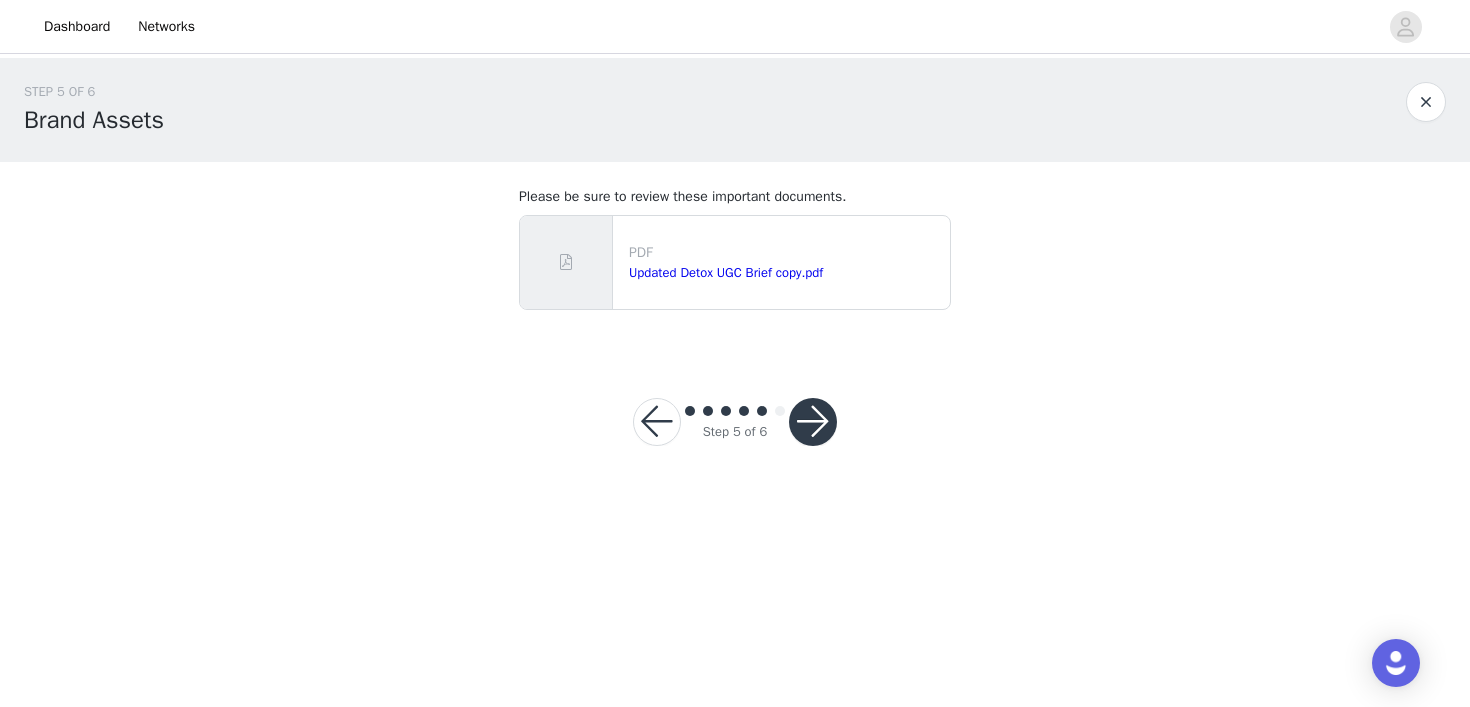 click at bounding box center [813, 422] 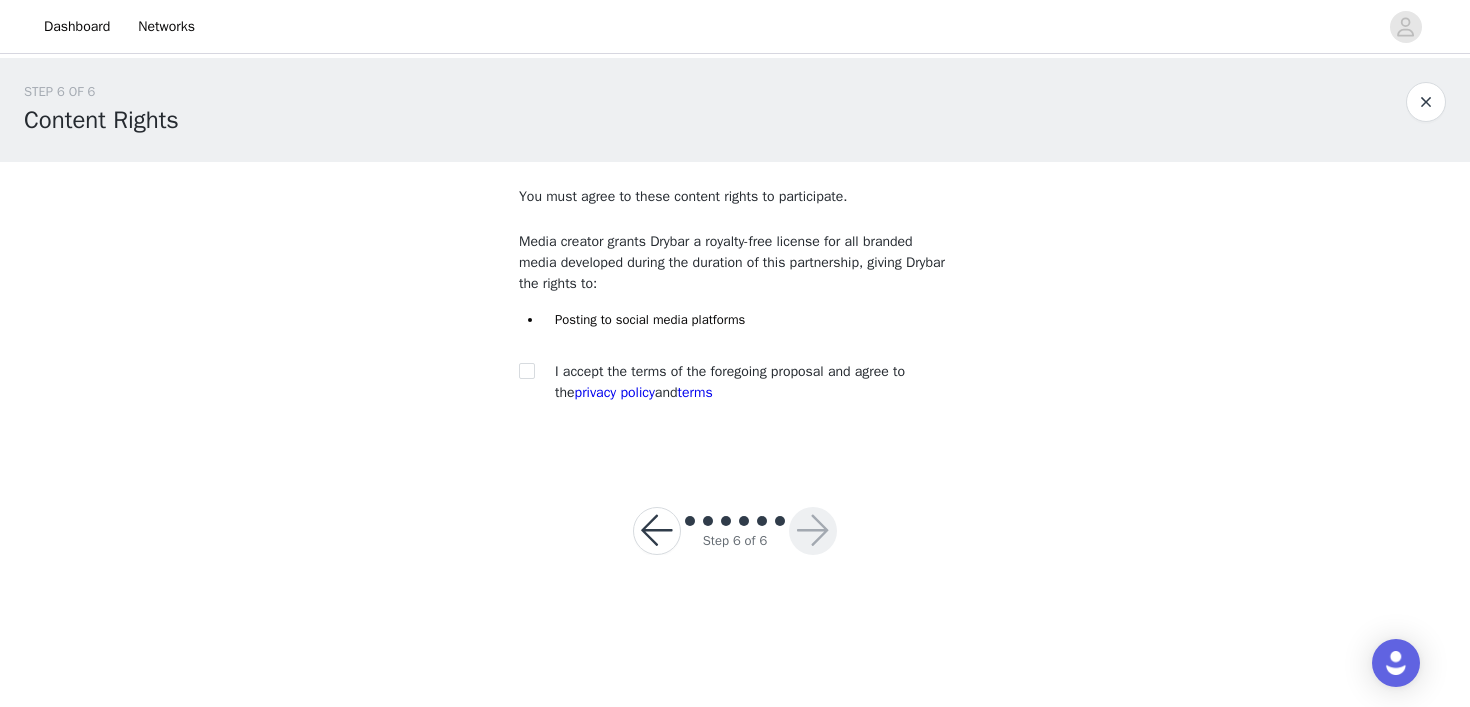 click on "You must agree to these content rights to participate.       Media creator grants Drybar a royalty-free license for all branded media developed during the duration of this partnership, giving Drybar the rights to:   Posting to social media platforms
I accept the terms of the foregoing proposal and agree to the
privacy policy
and
terms" at bounding box center [735, 299] 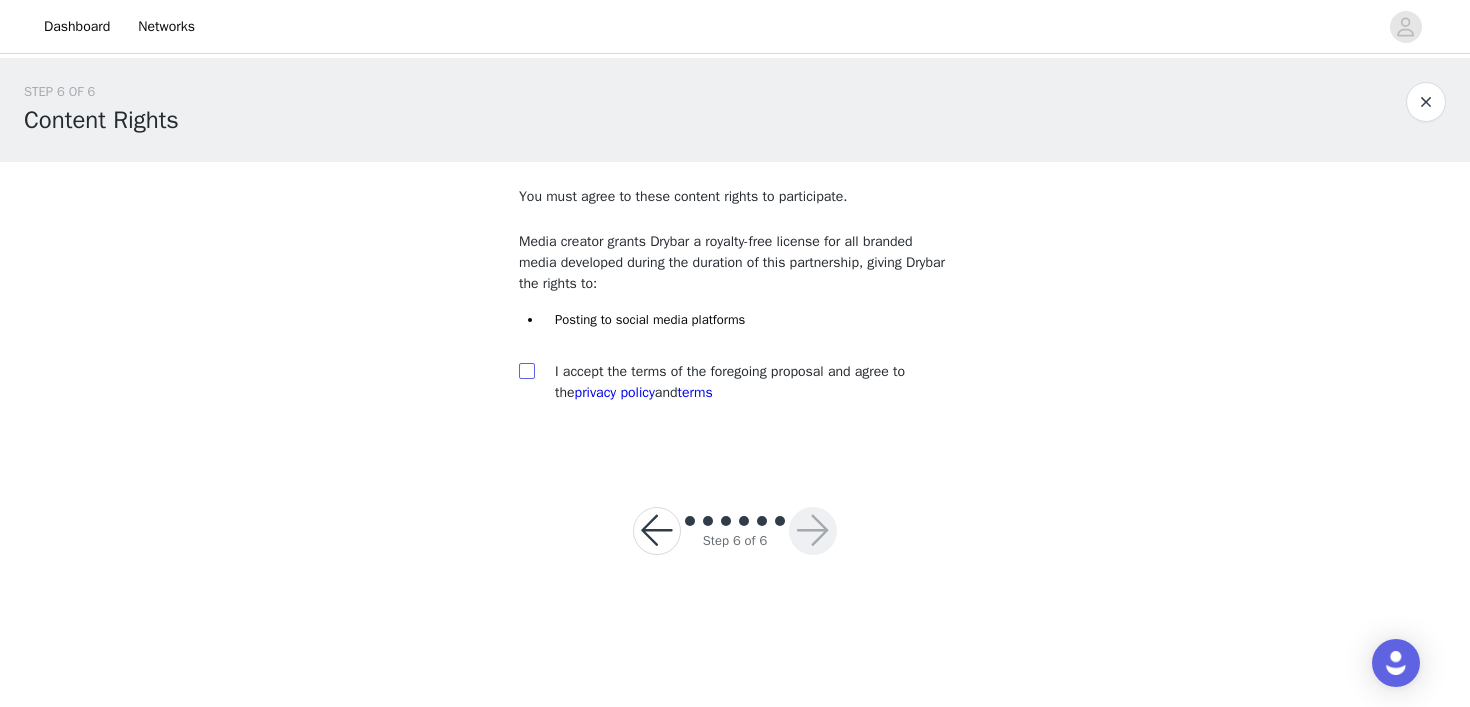 click at bounding box center (526, 370) 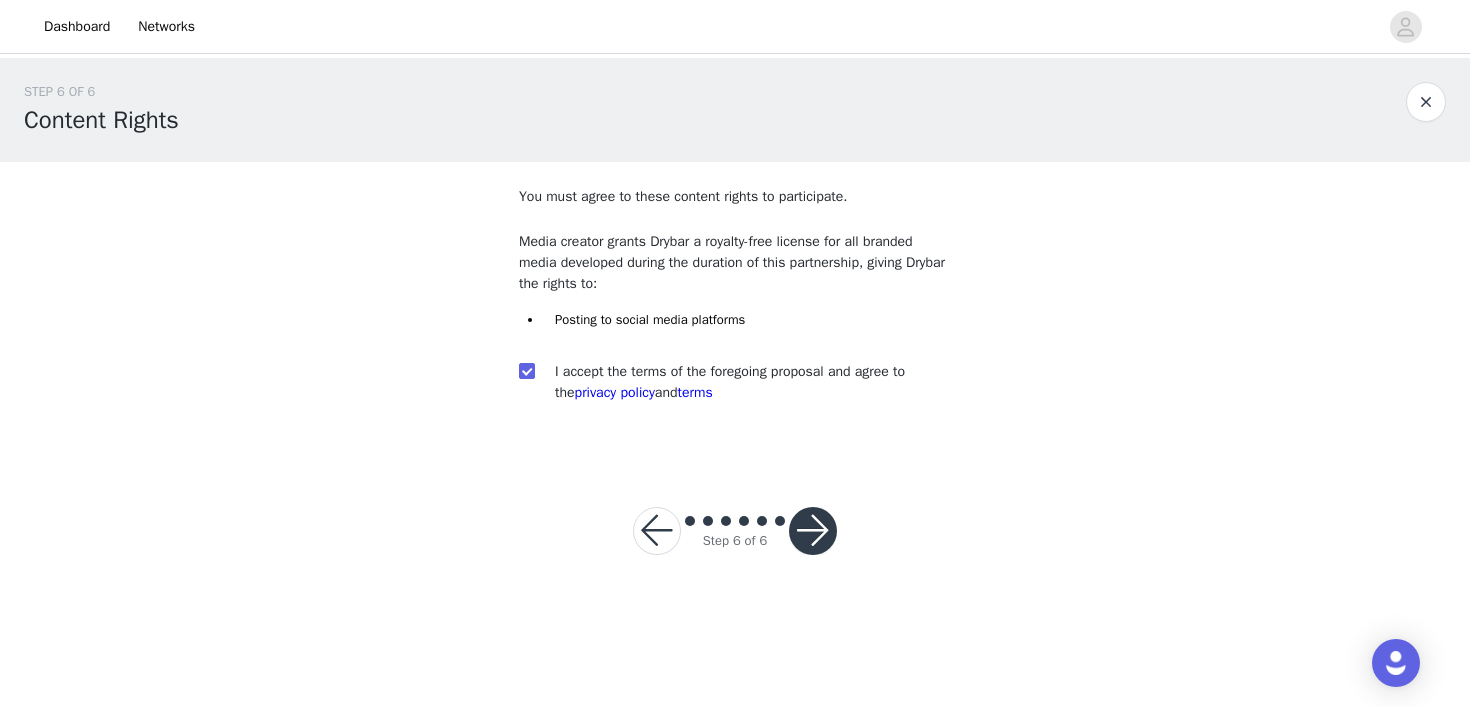 click at bounding box center [813, 531] 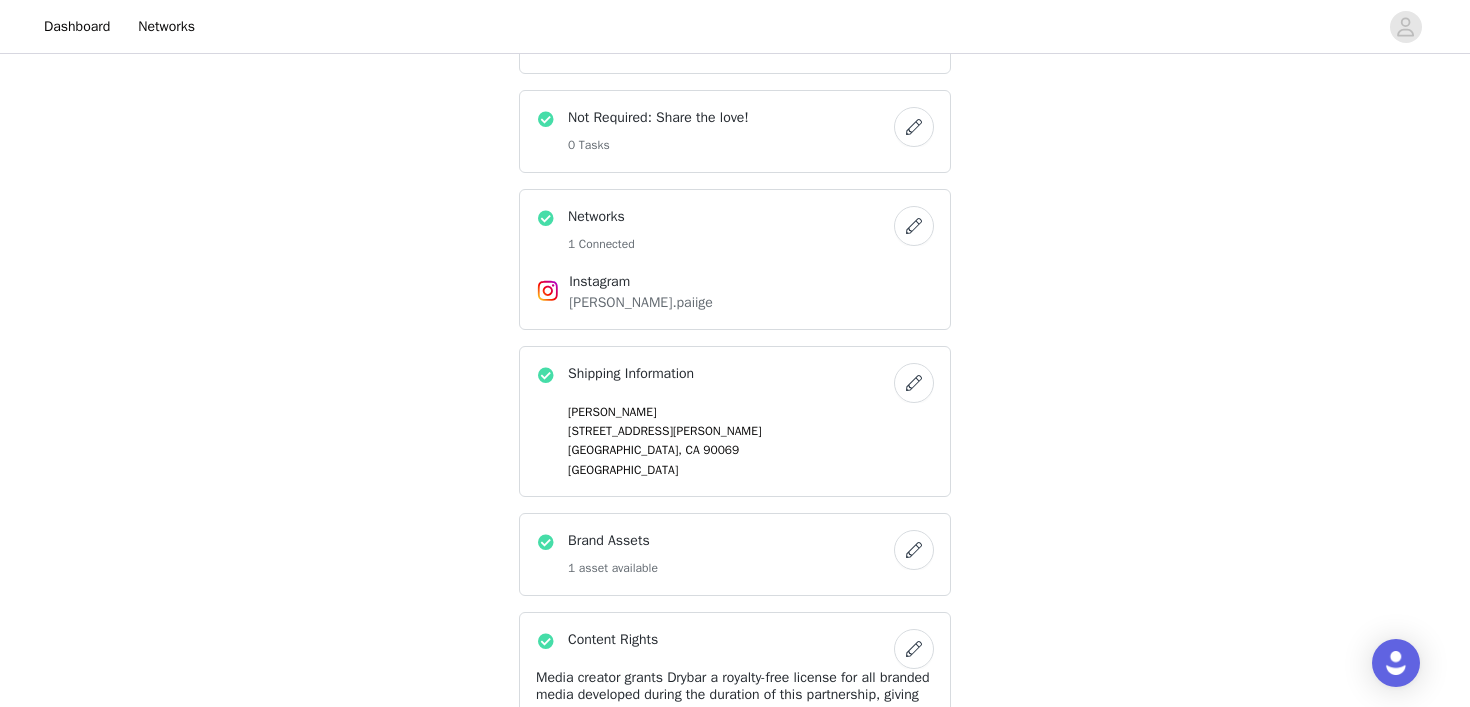 scroll, scrollTop: 1142, scrollLeft: 0, axis: vertical 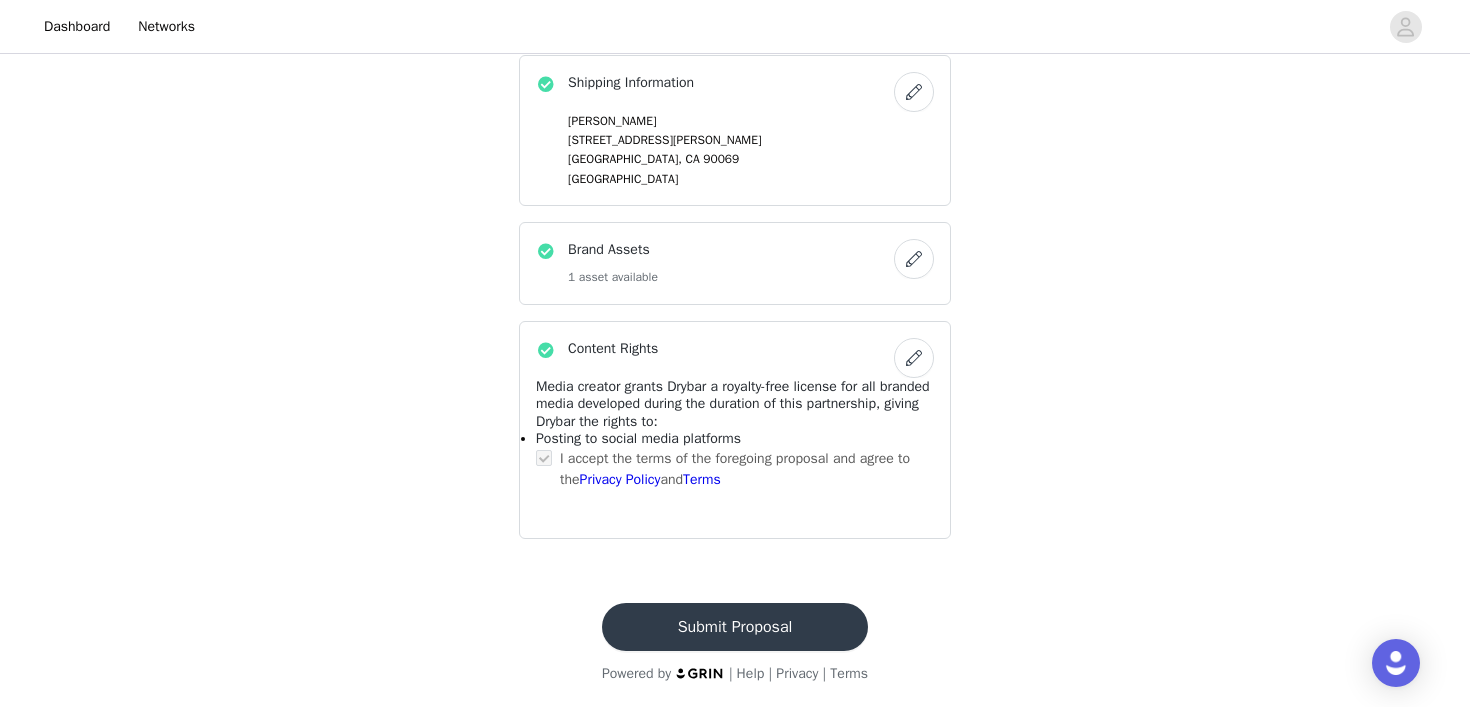 click on "Submit Proposal" at bounding box center [735, 627] 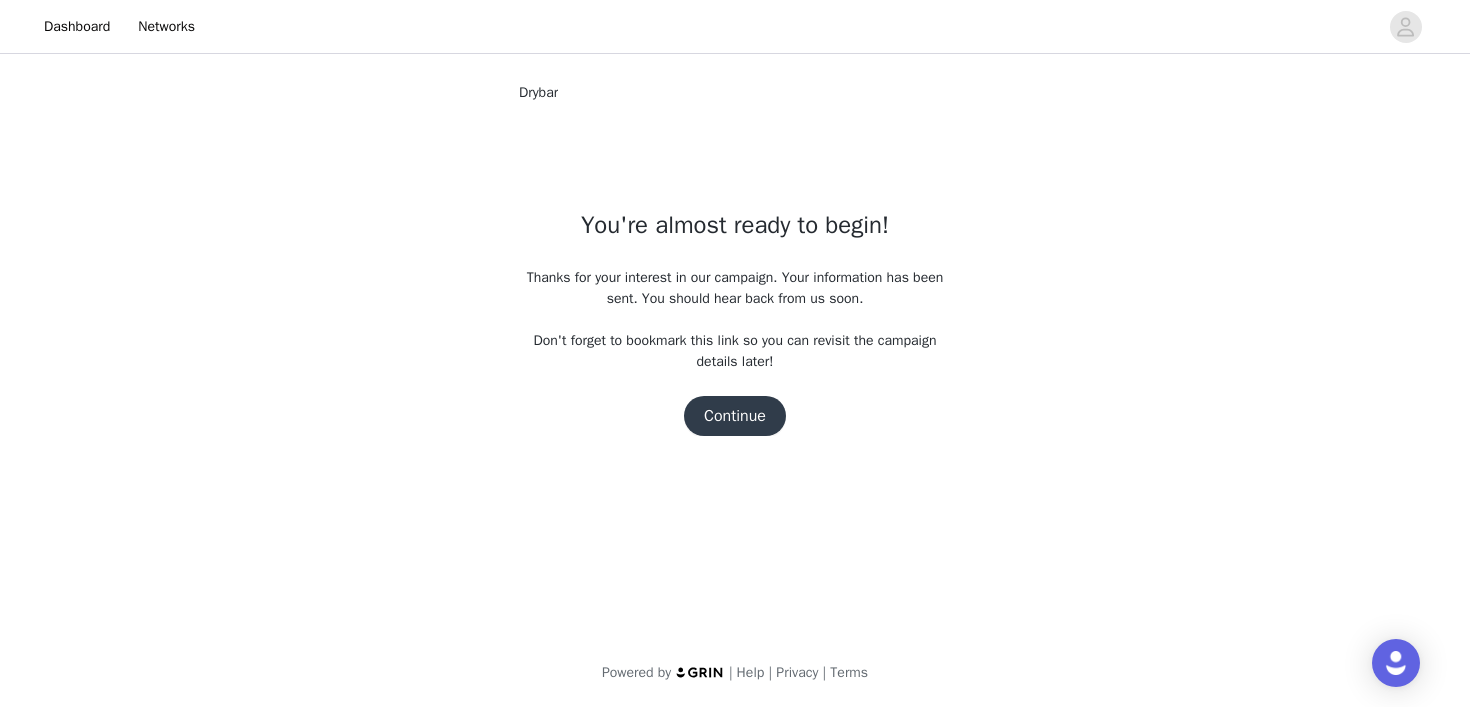 scroll, scrollTop: 0, scrollLeft: 0, axis: both 